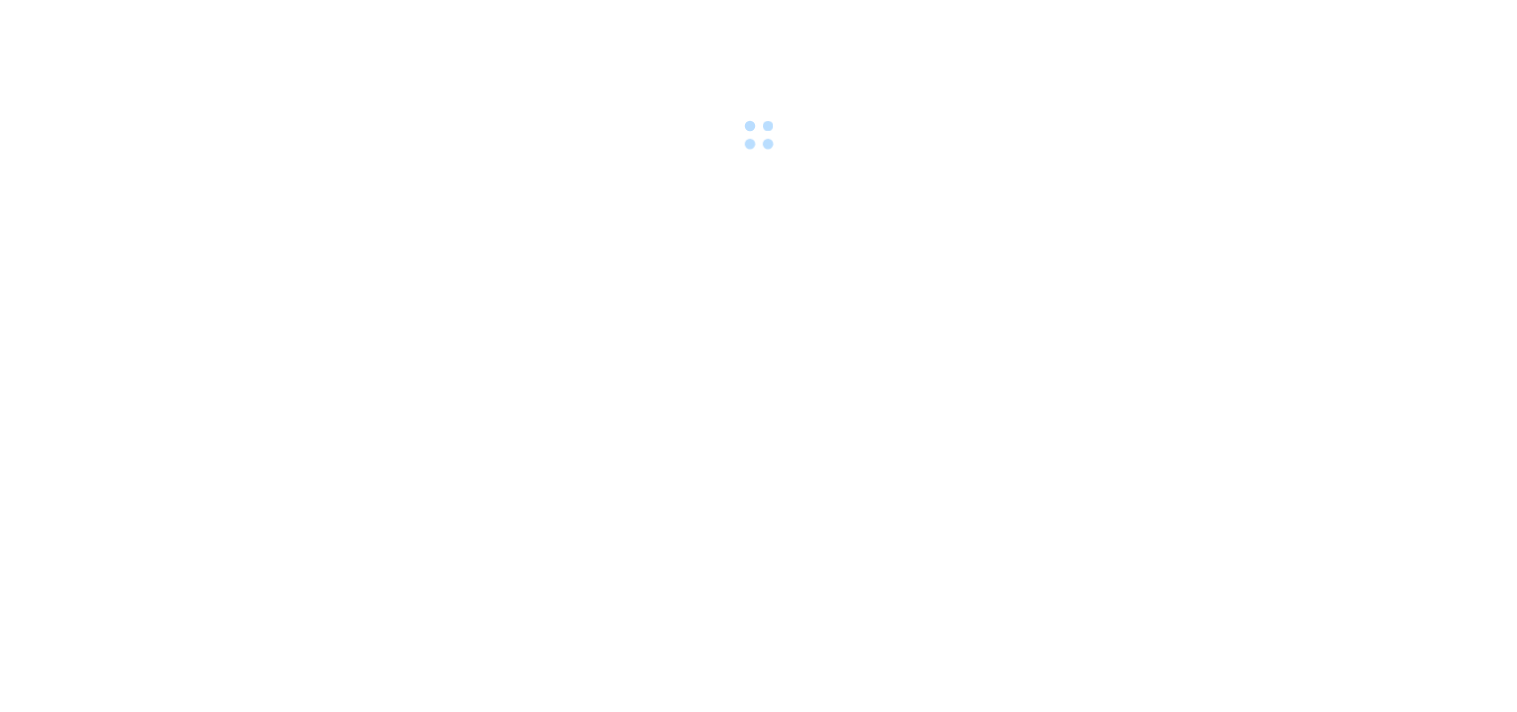 scroll, scrollTop: 0, scrollLeft: 0, axis: both 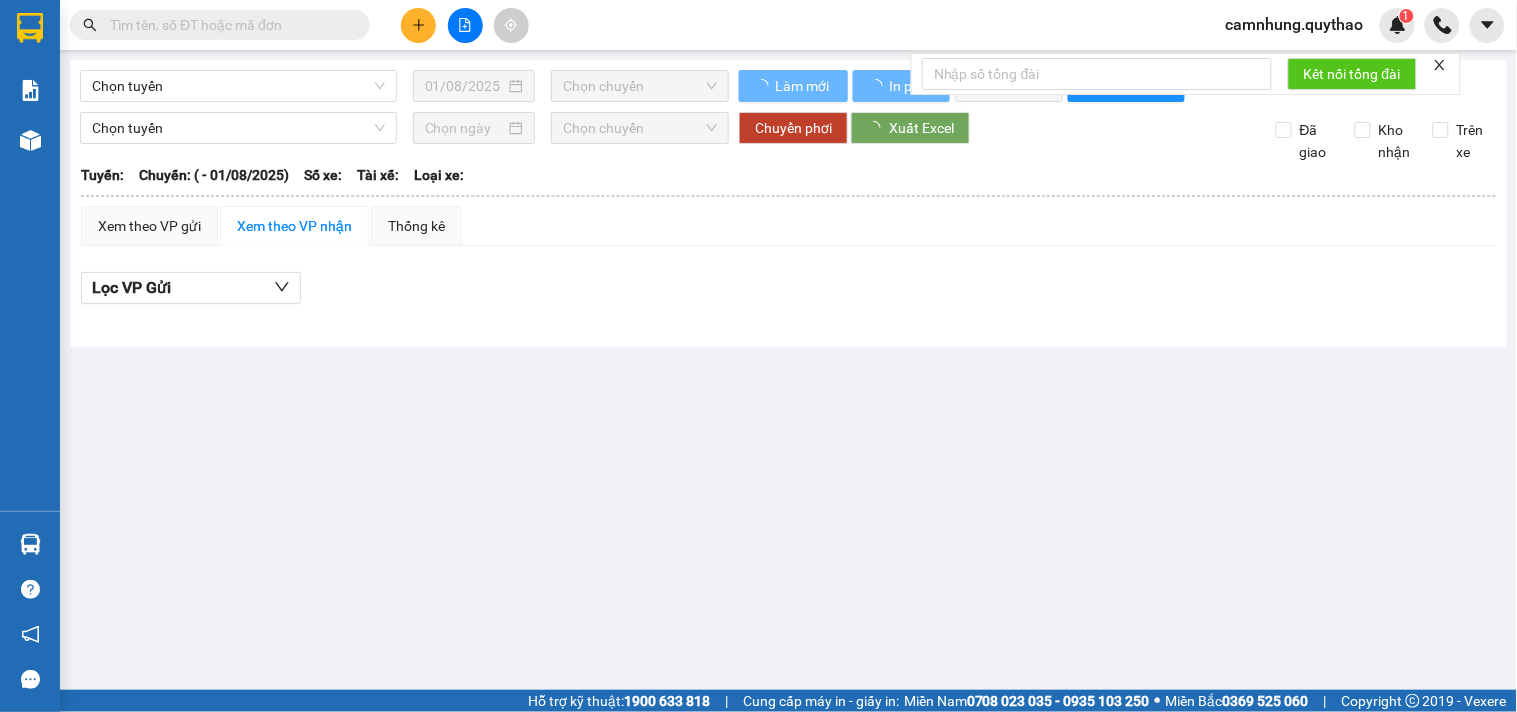 type on "[DD]/[MM]/[YYYY]" 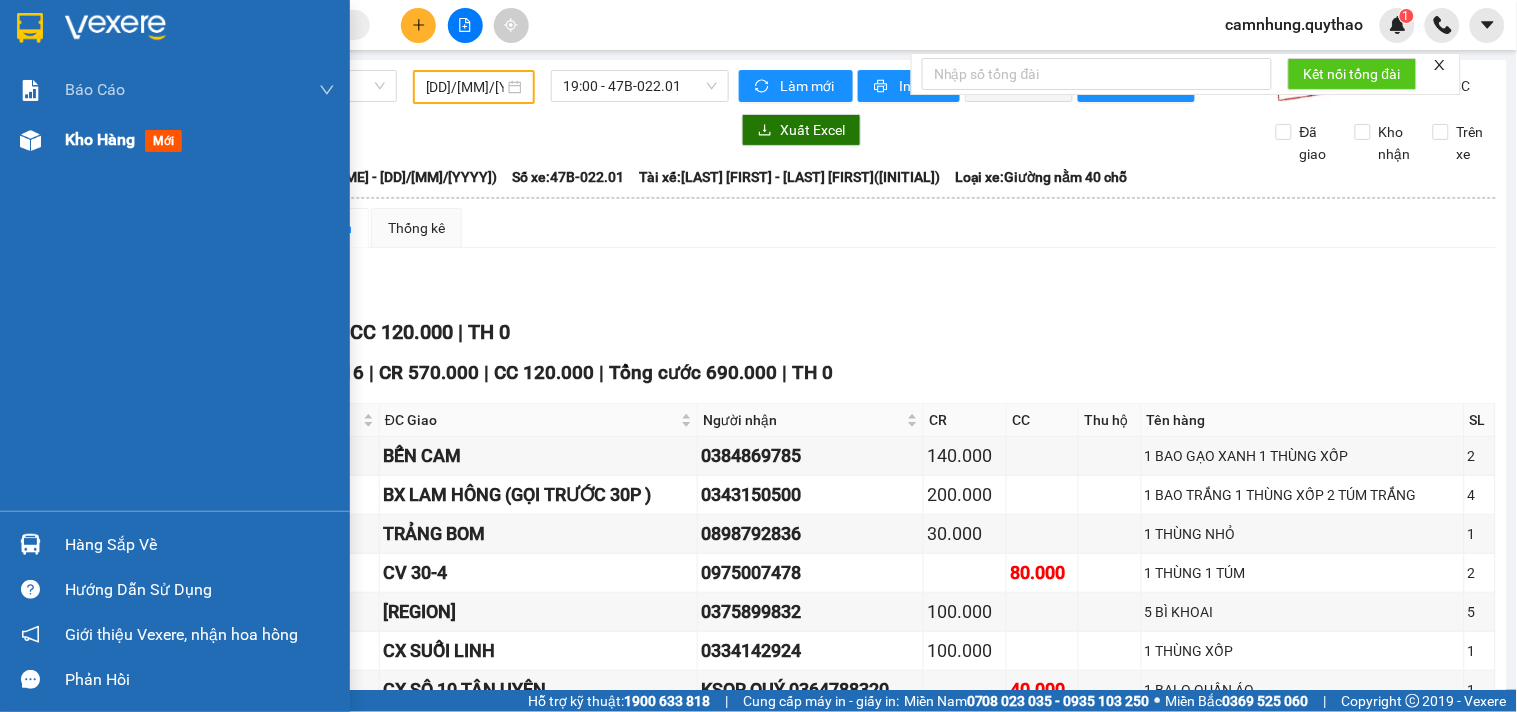 click on "Kho hàng mới" at bounding box center (127, 139) 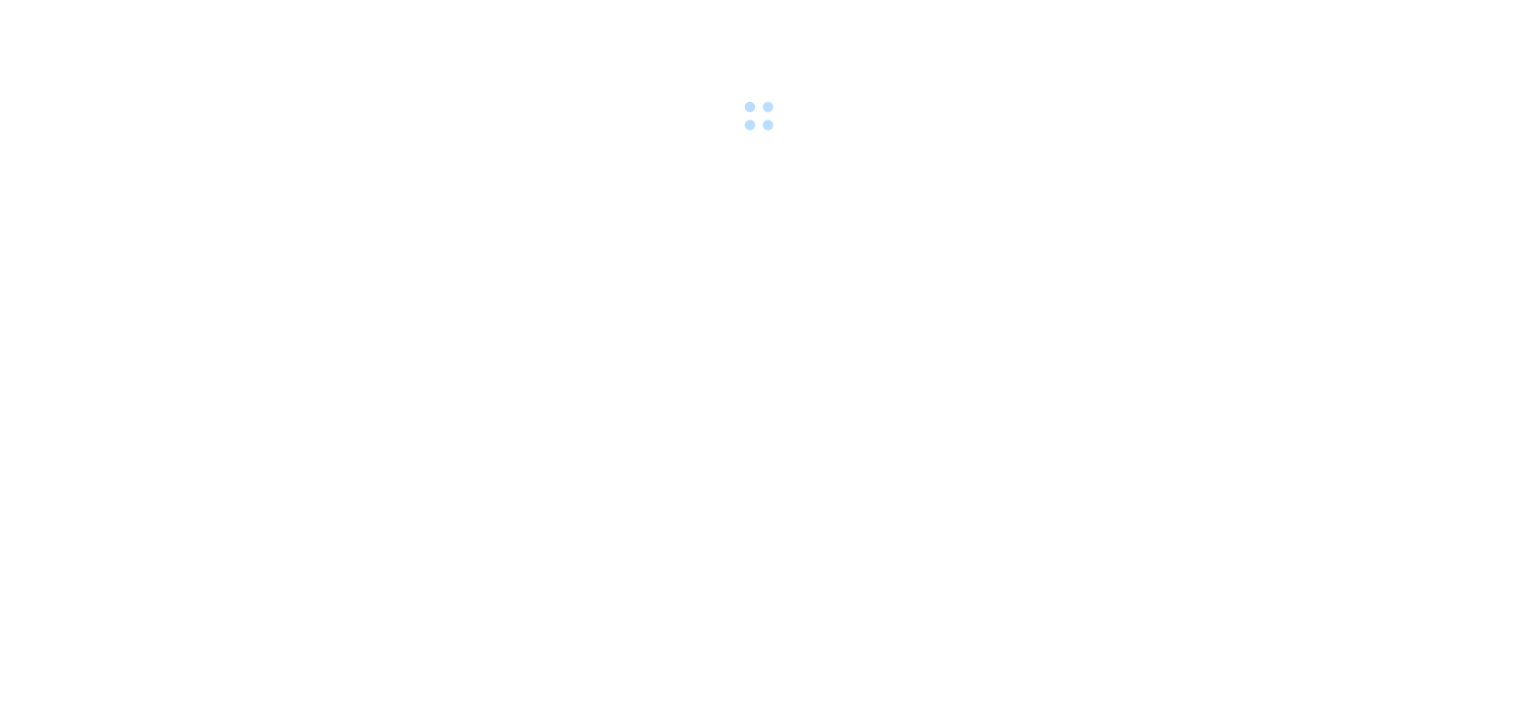 scroll, scrollTop: 0, scrollLeft: 0, axis: both 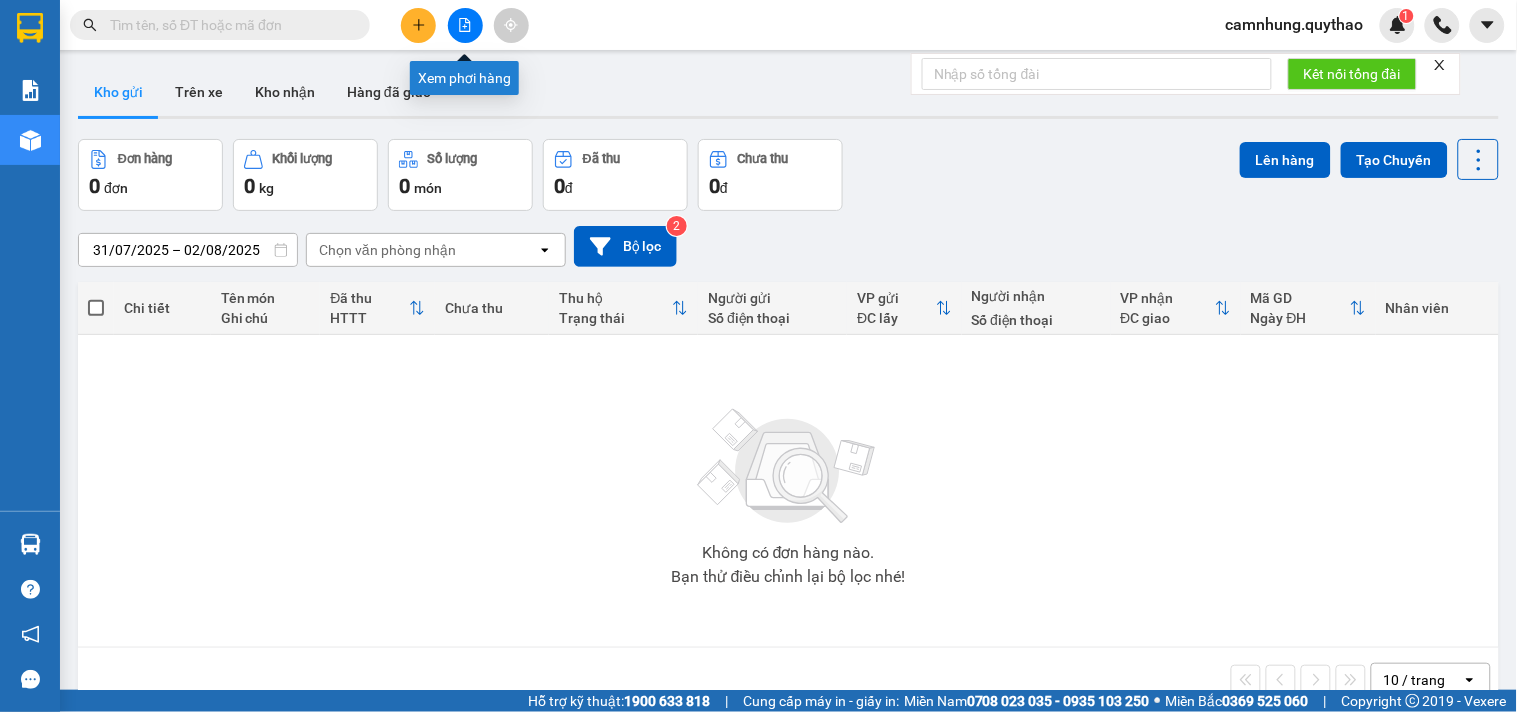 click at bounding box center (465, 25) 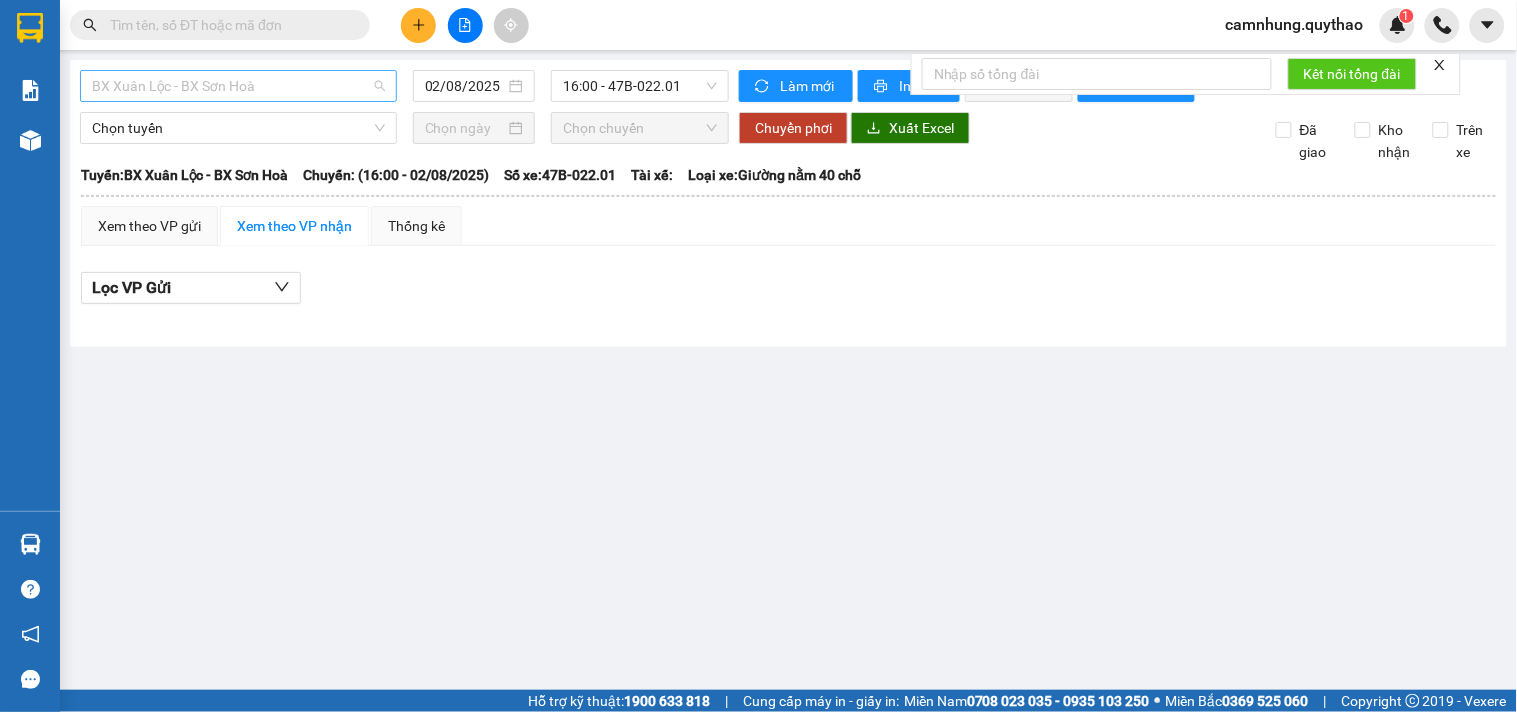 click on "BX Xuân Lộc - BX Sơn Hoà" at bounding box center [238, 86] 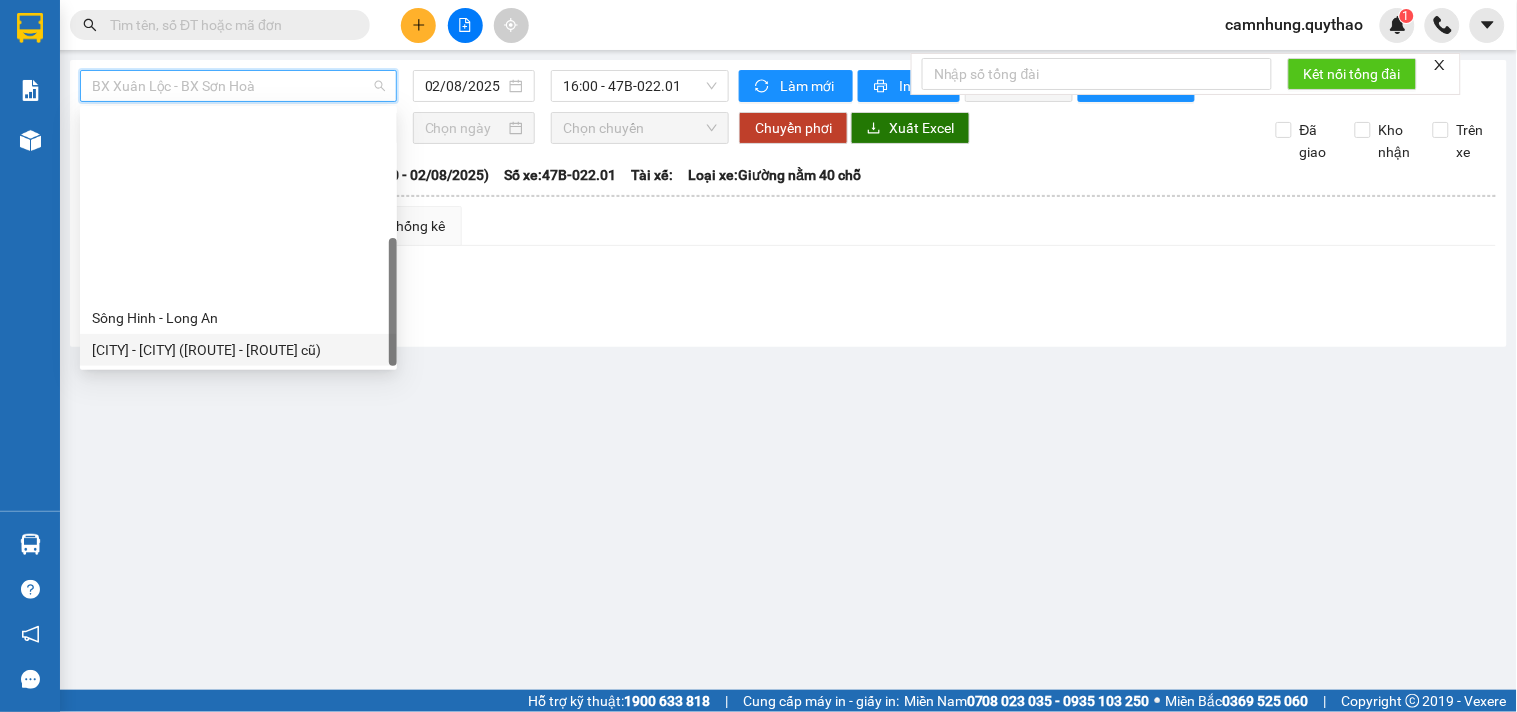 scroll, scrollTop: 224, scrollLeft: 0, axis: vertical 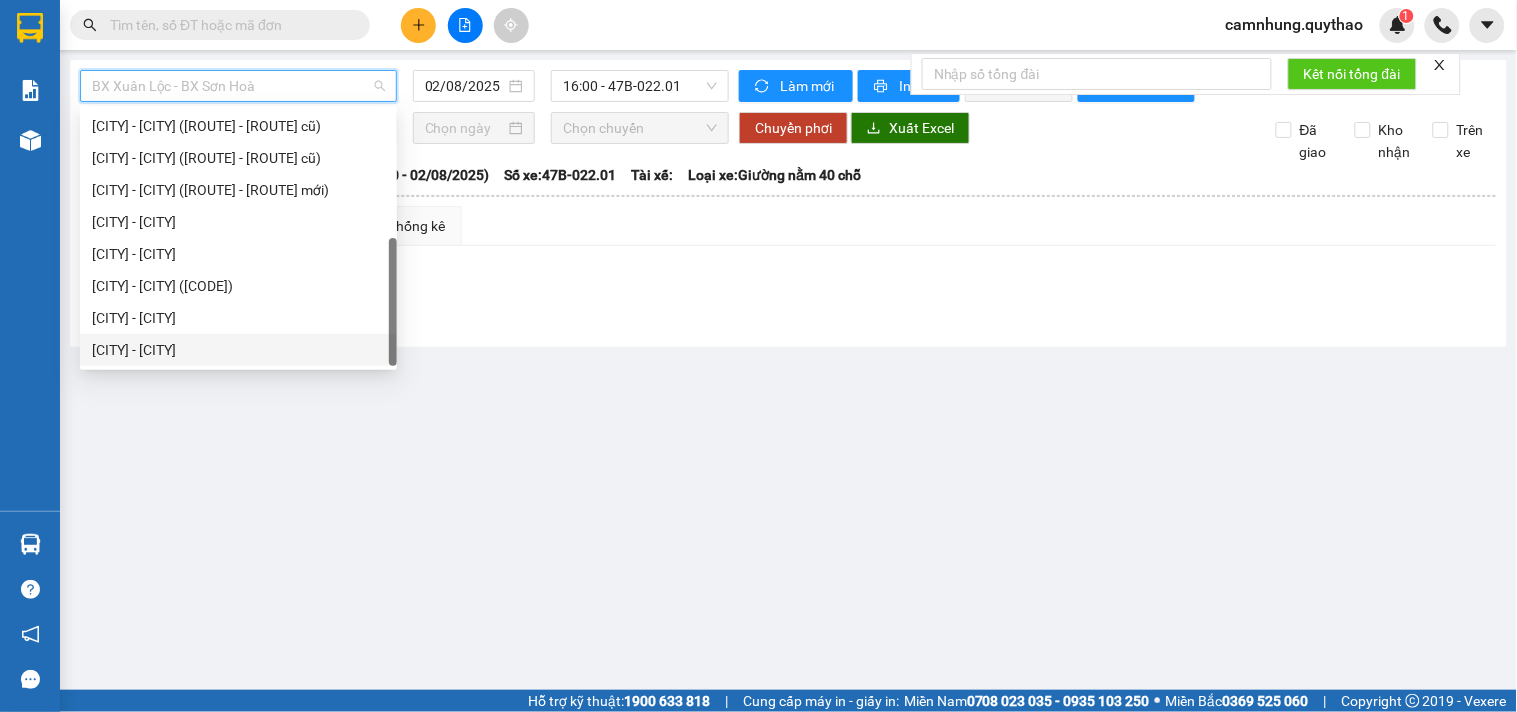 click on "[CITY] - [CITY]" at bounding box center [238, 350] 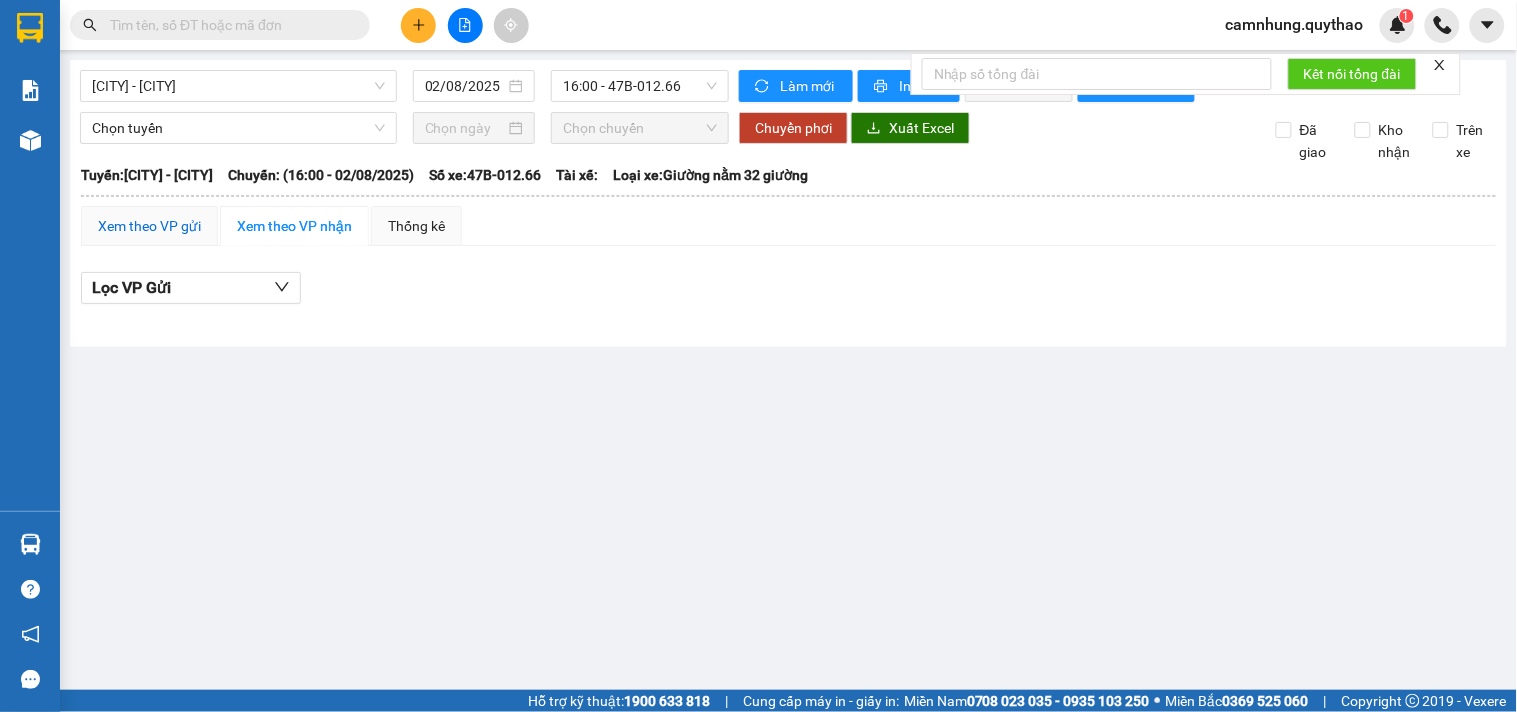 click on "Xem theo VP gửi" at bounding box center [149, 226] 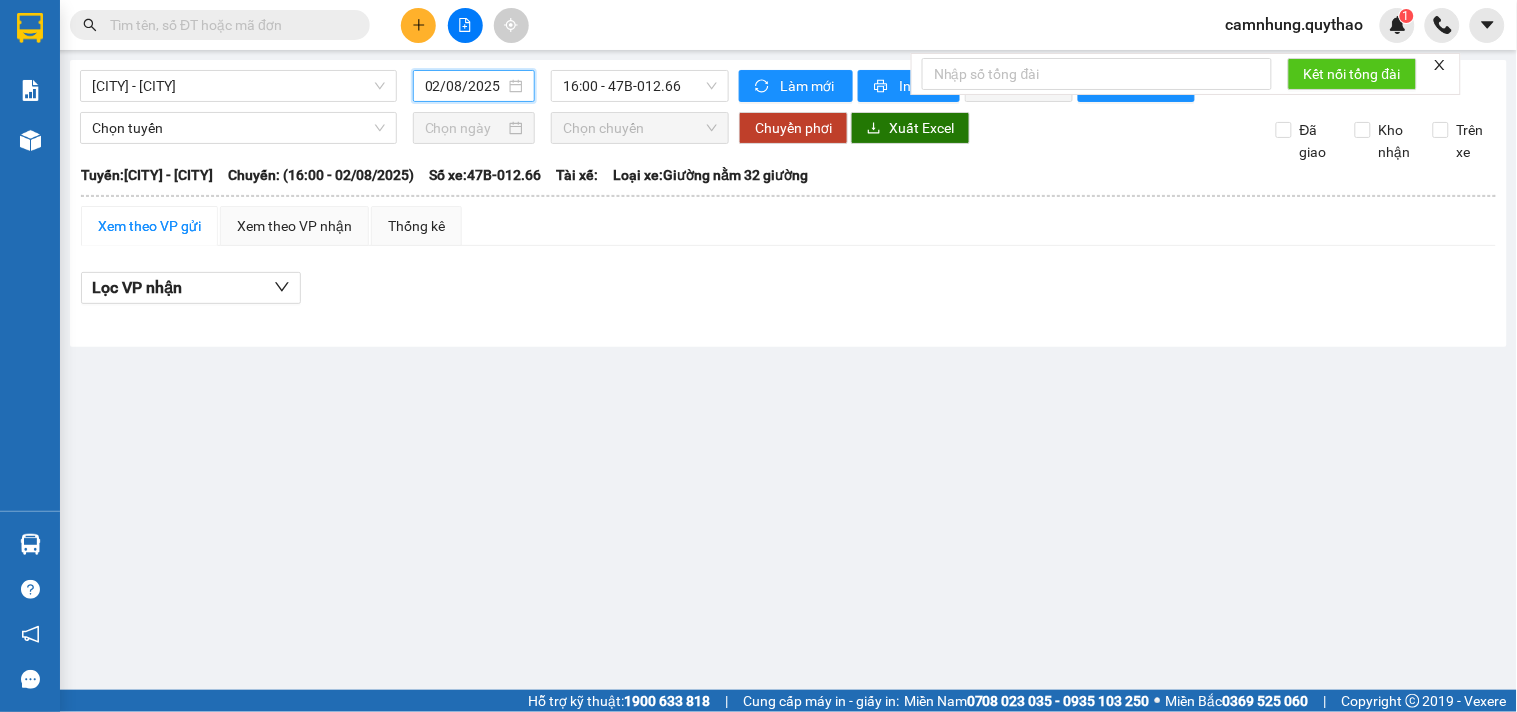 click on "02/08/2025" at bounding box center (465, 86) 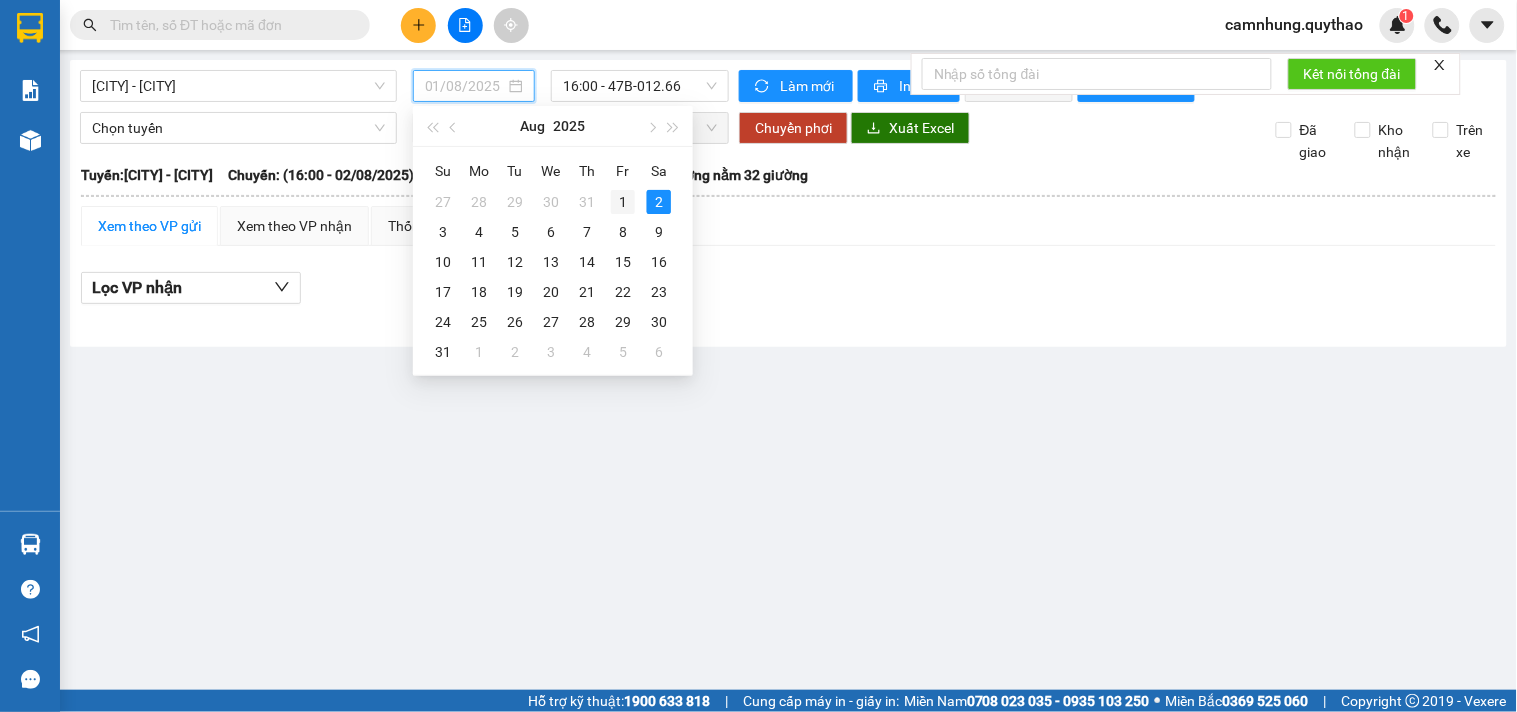 click on "1" at bounding box center [623, 202] 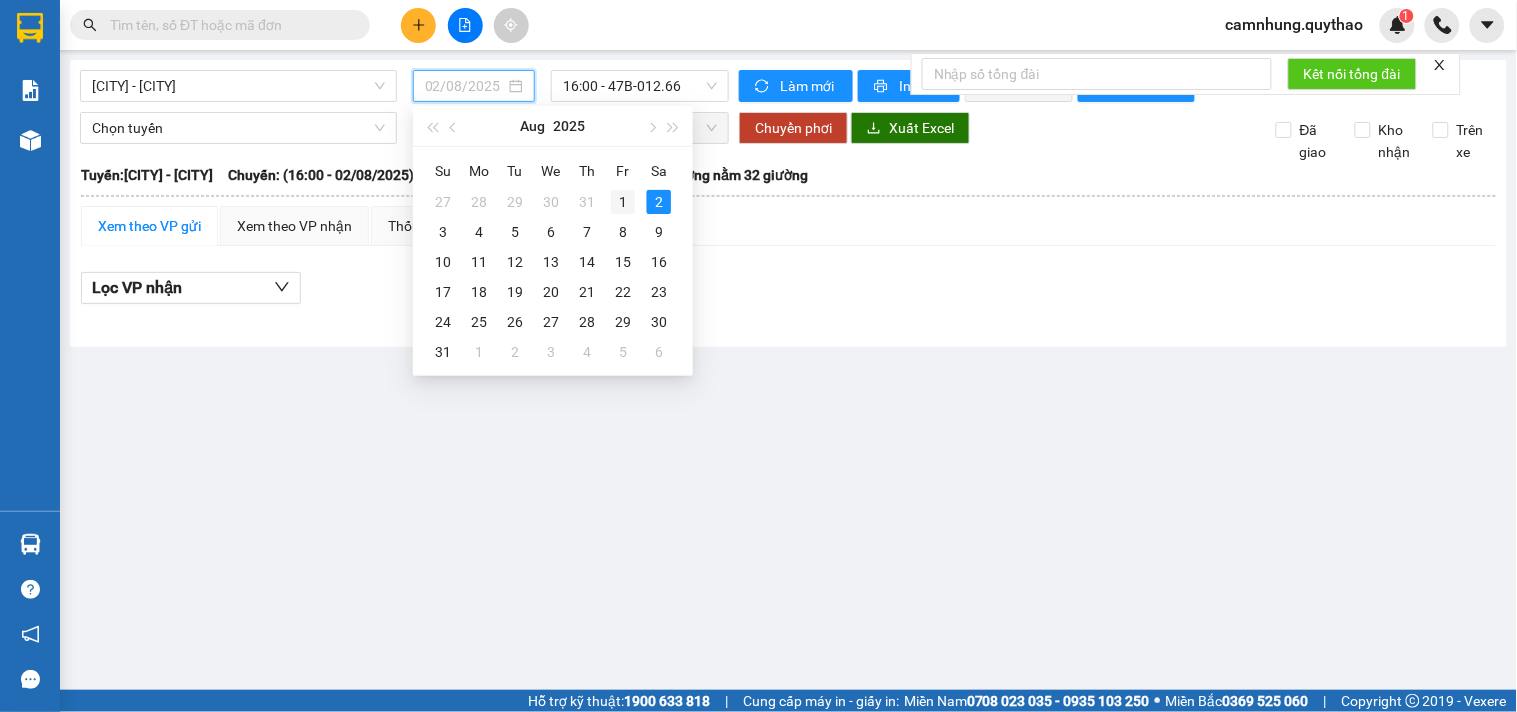 type on "01/08/2025" 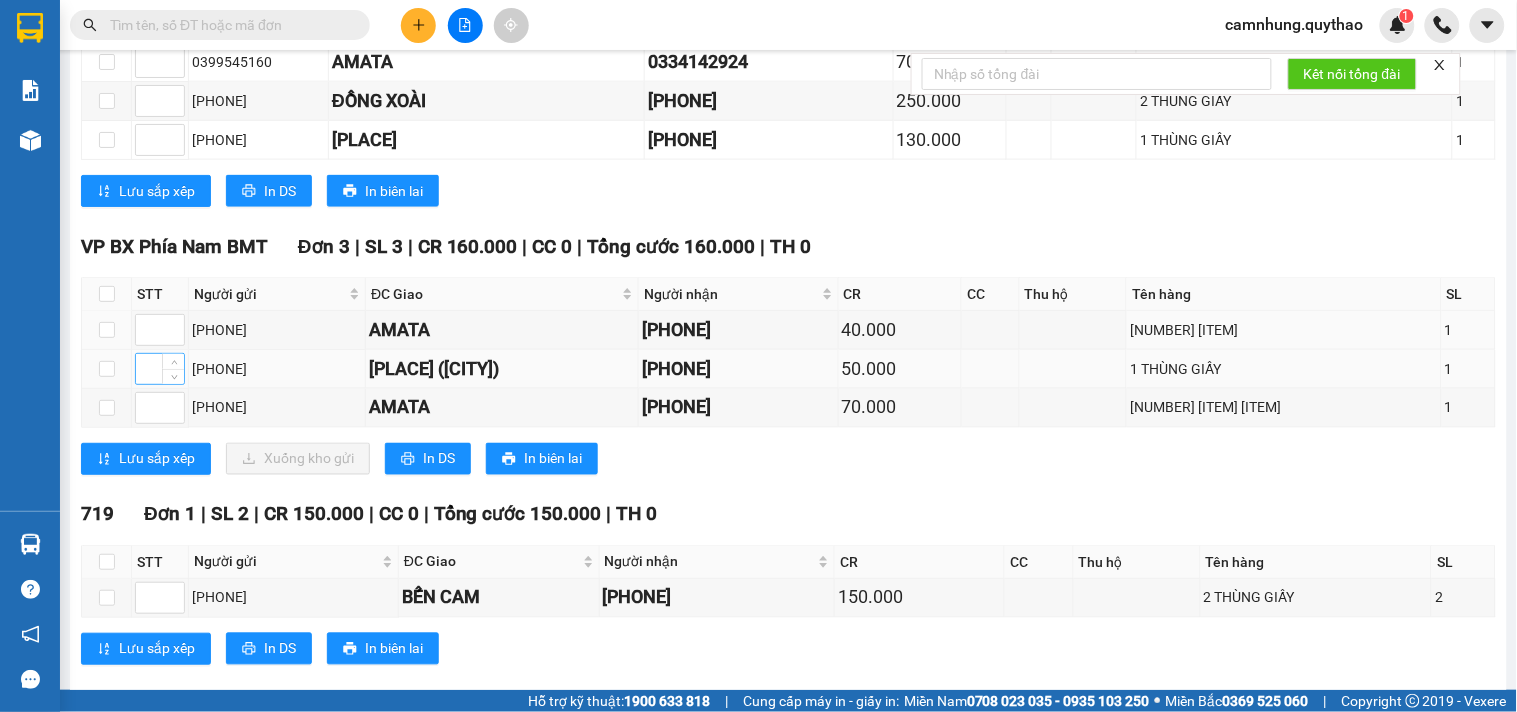 scroll, scrollTop: 640, scrollLeft: 0, axis: vertical 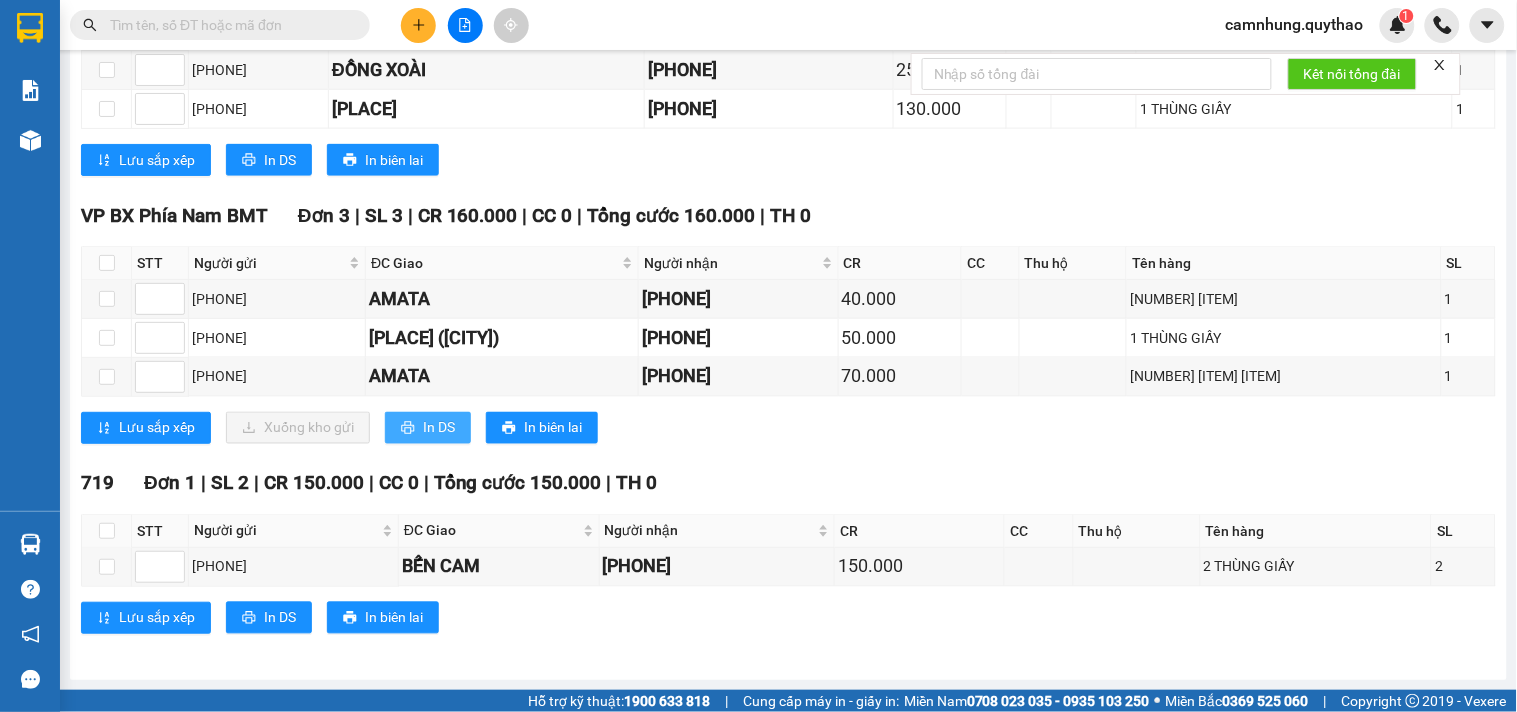 click on "In DS" at bounding box center (428, 428) 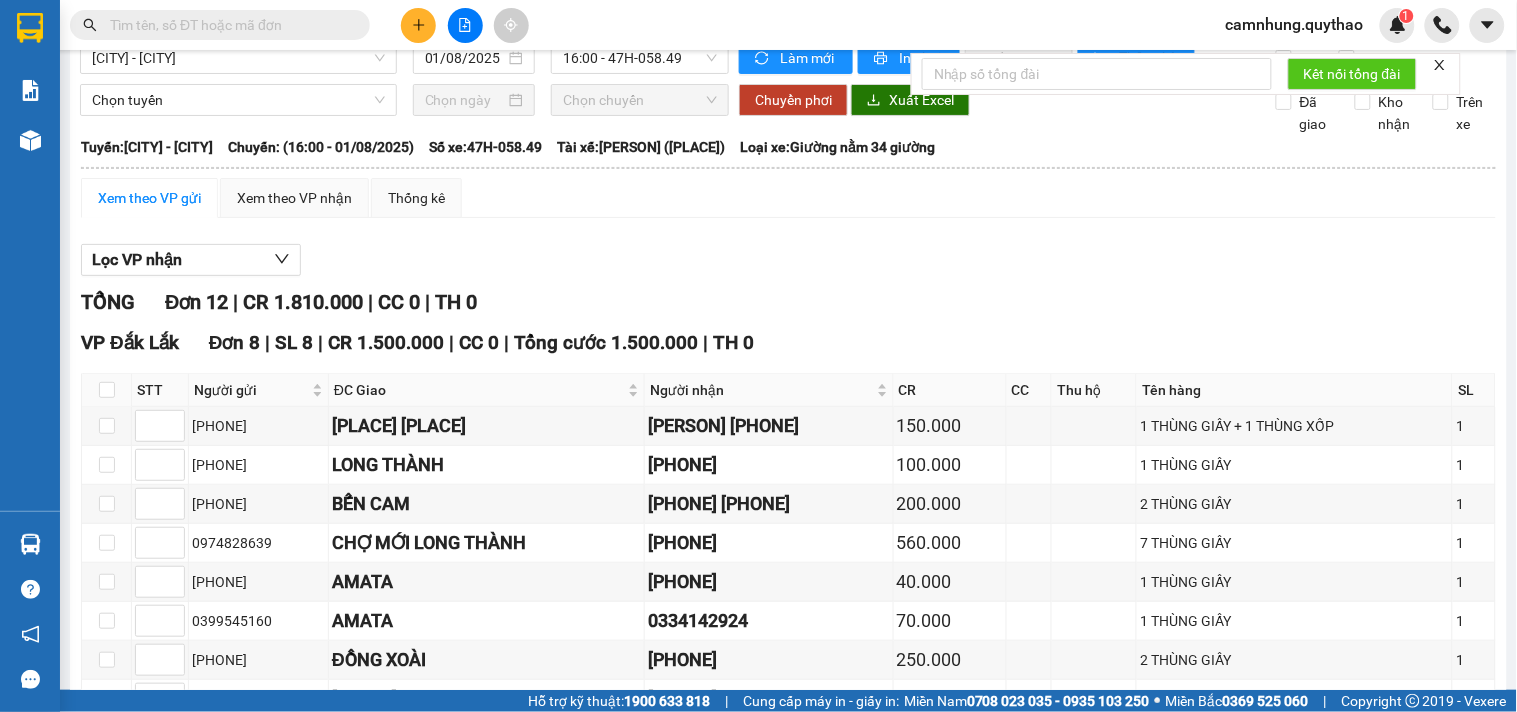 scroll, scrollTop: 0, scrollLeft: 0, axis: both 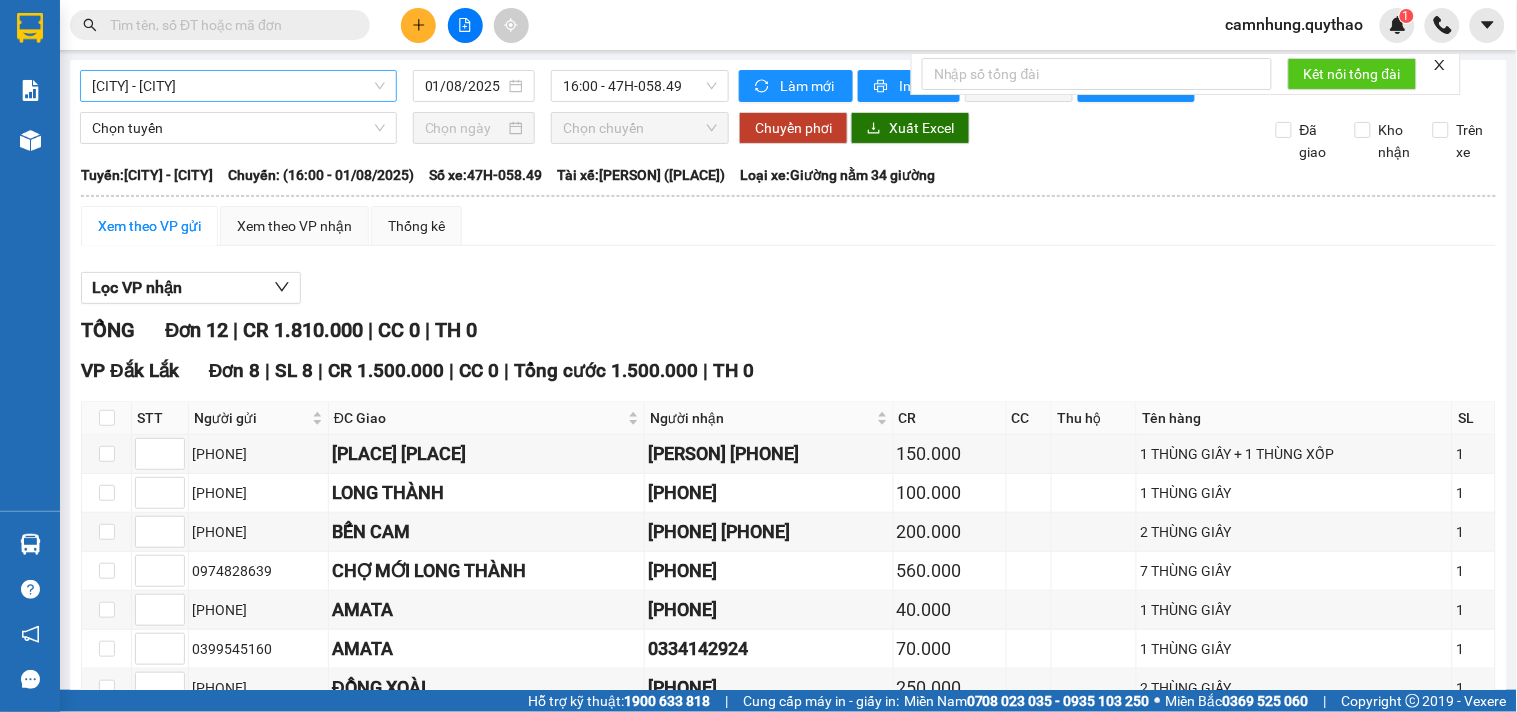click on "[CITY] - [CITY]" at bounding box center (238, 86) 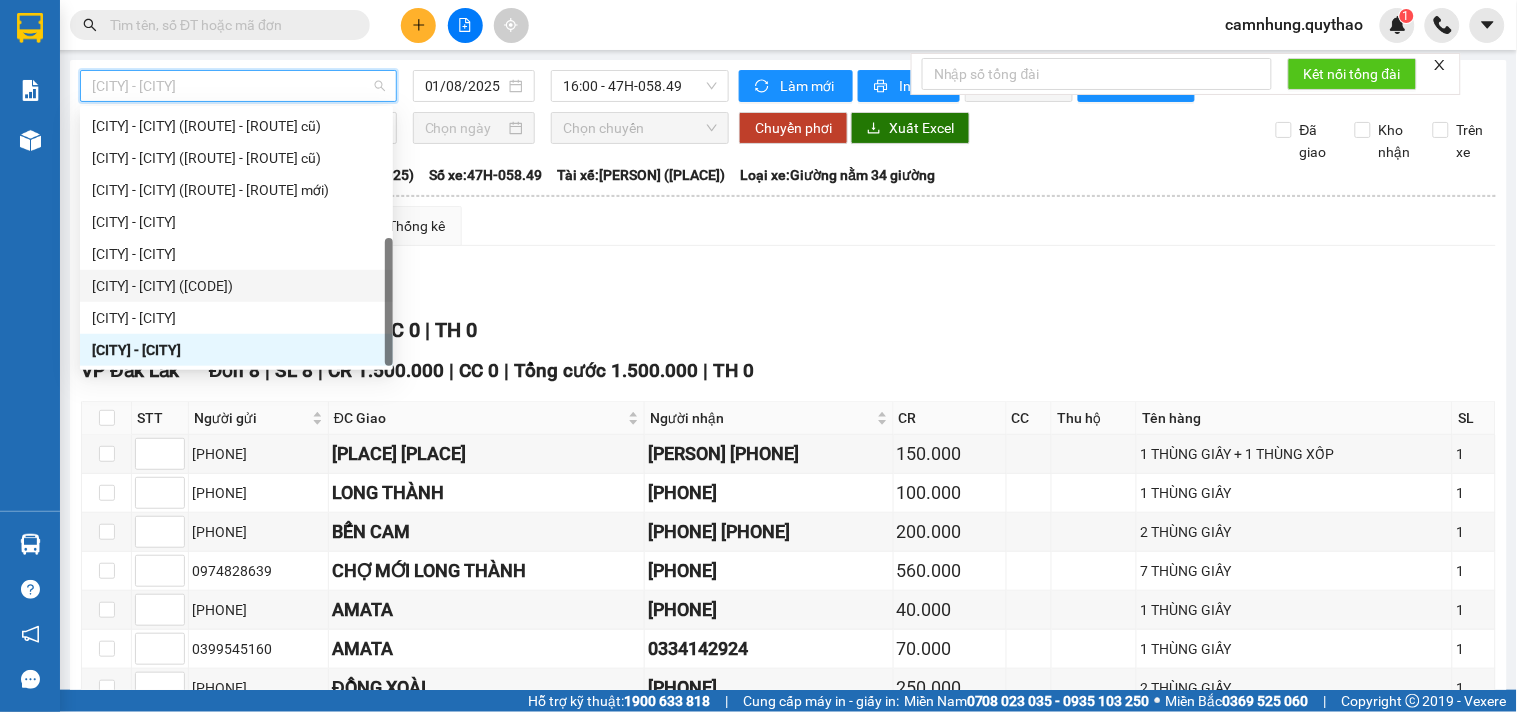 click on "[CITY] - [CITY] ([CODE])" at bounding box center (236, 286) 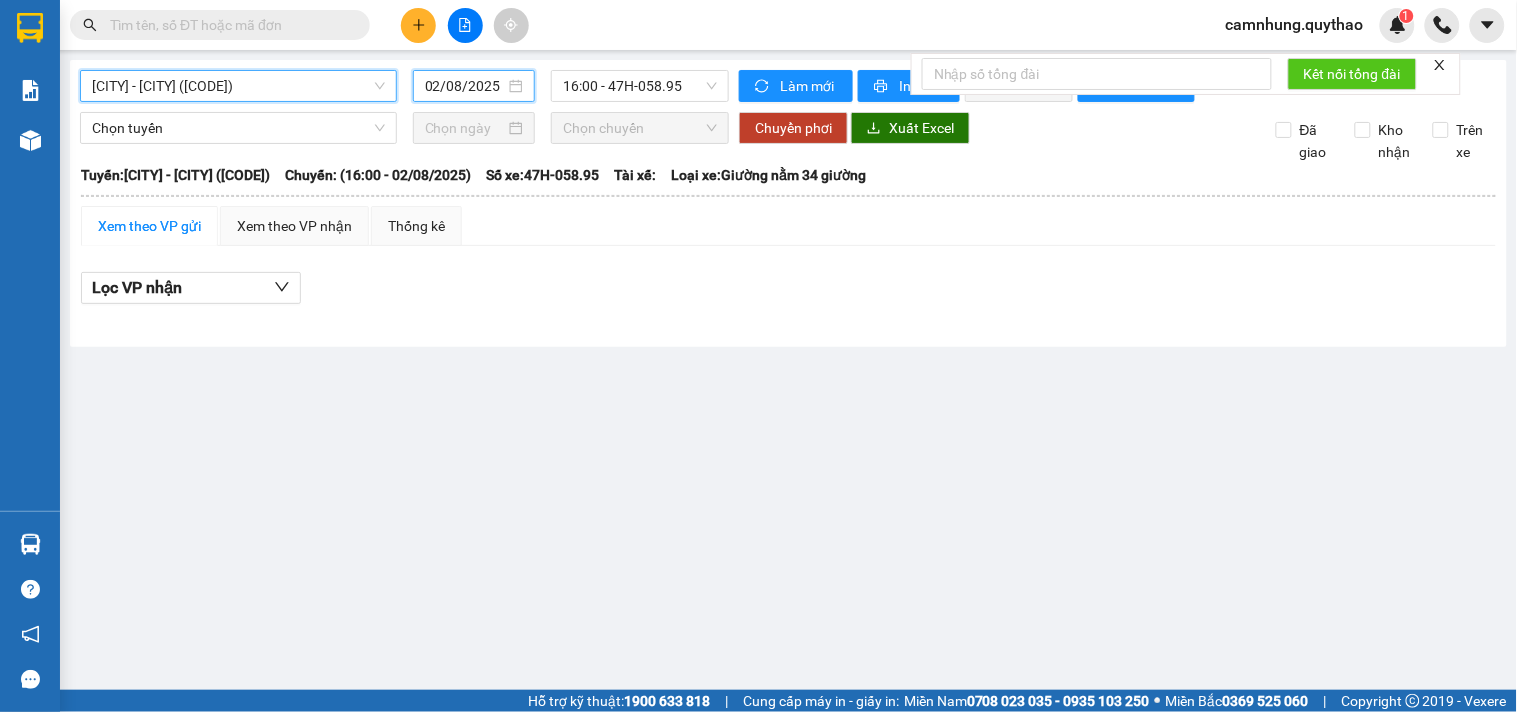 click on "02/08/2025" at bounding box center (465, 86) 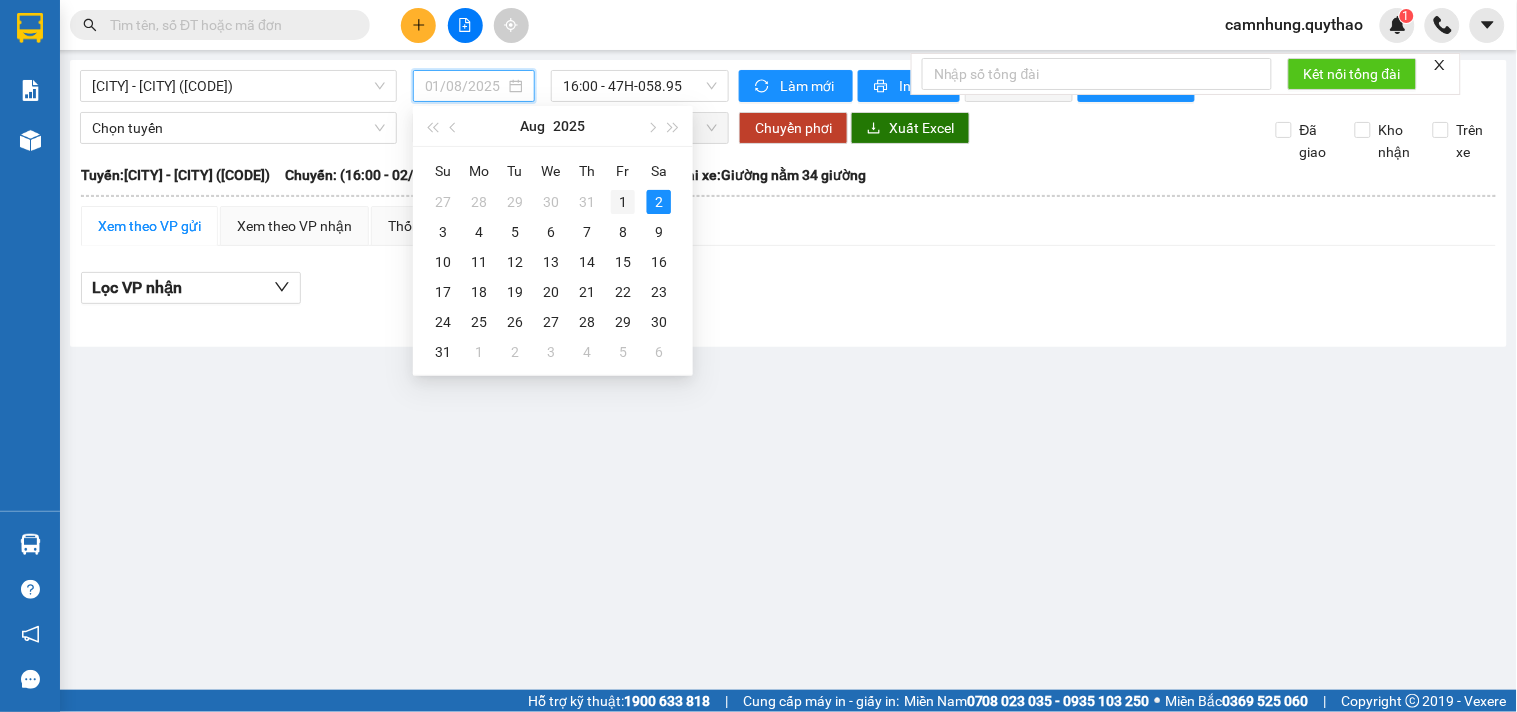 click on "1" at bounding box center [623, 202] 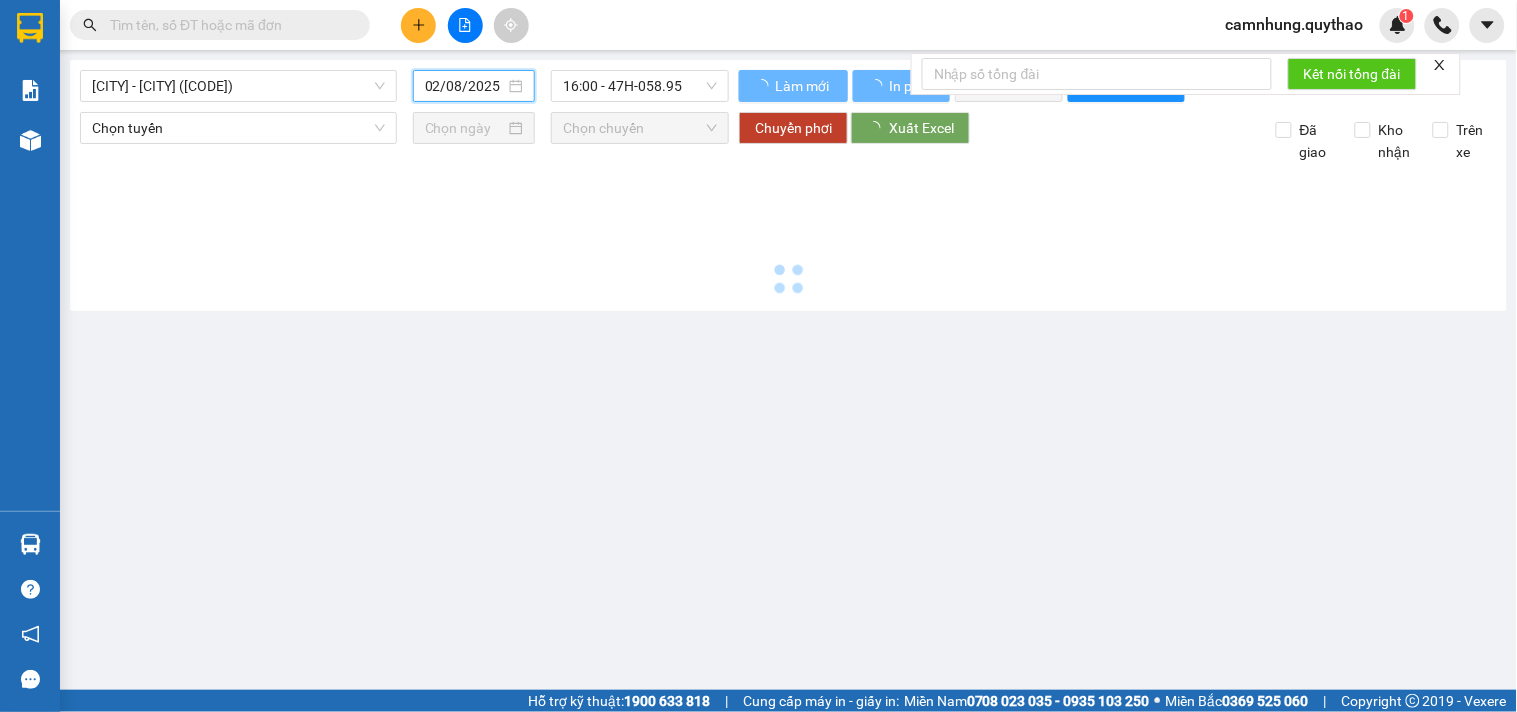 type on "01/08/2025" 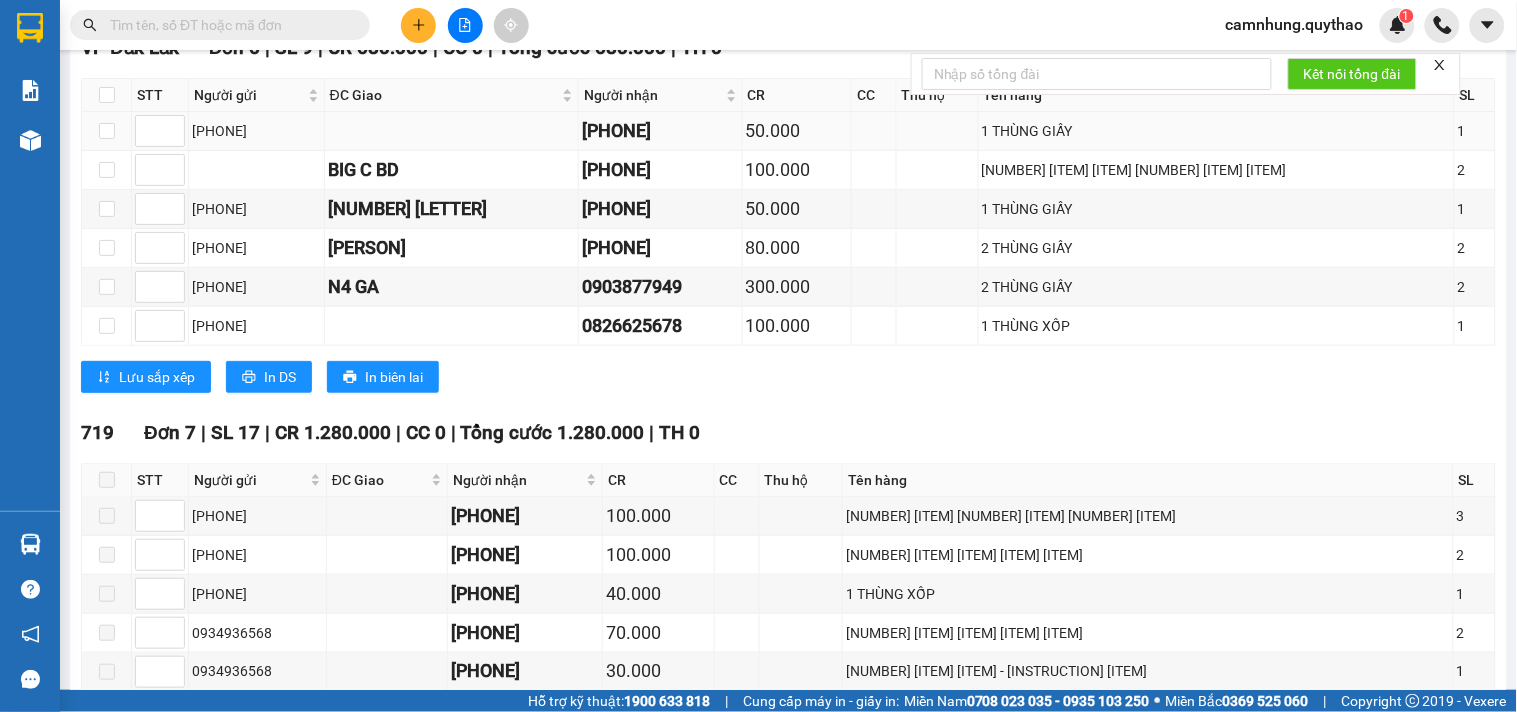 scroll, scrollTop: 0, scrollLeft: 0, axis: both 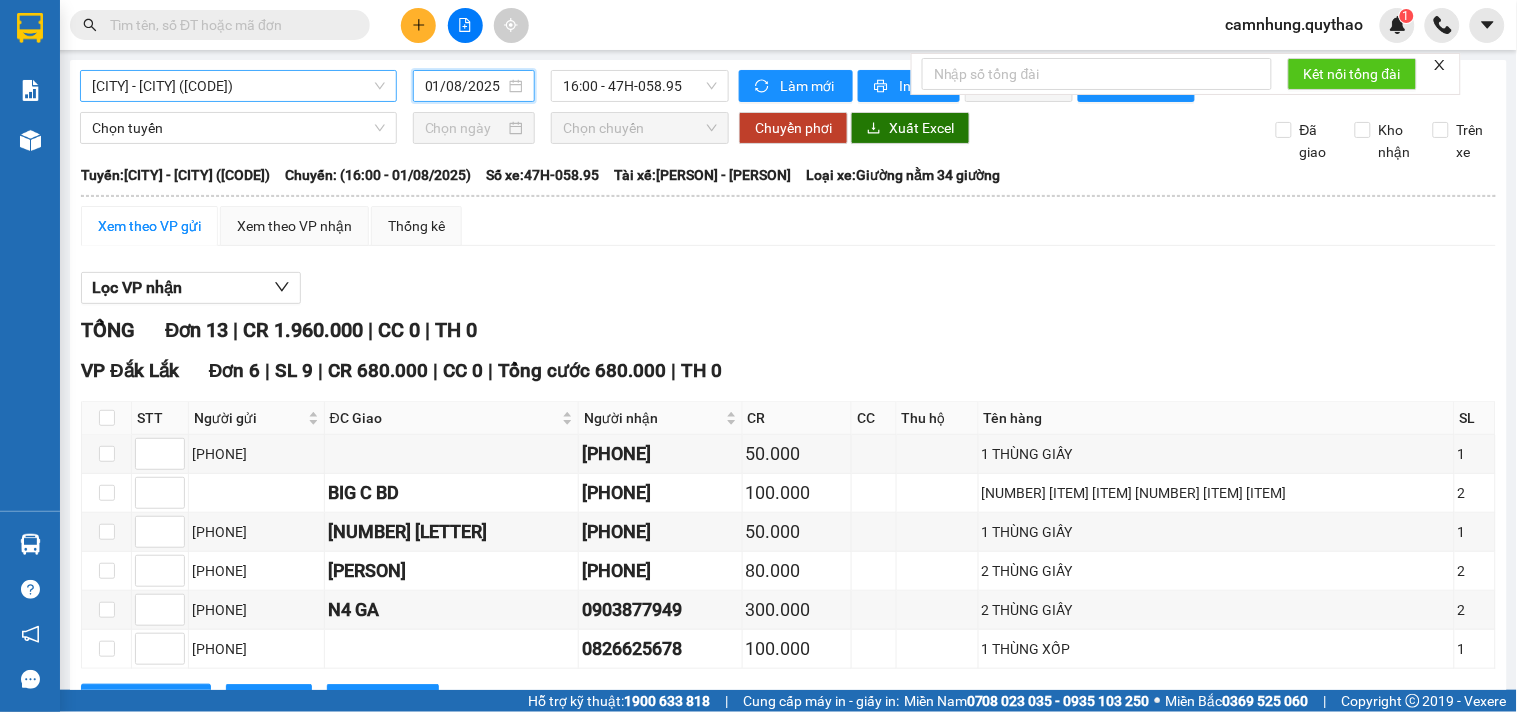 click on "[CITY] - [CITY] ([CODE])" at bounding box center (238, 86) 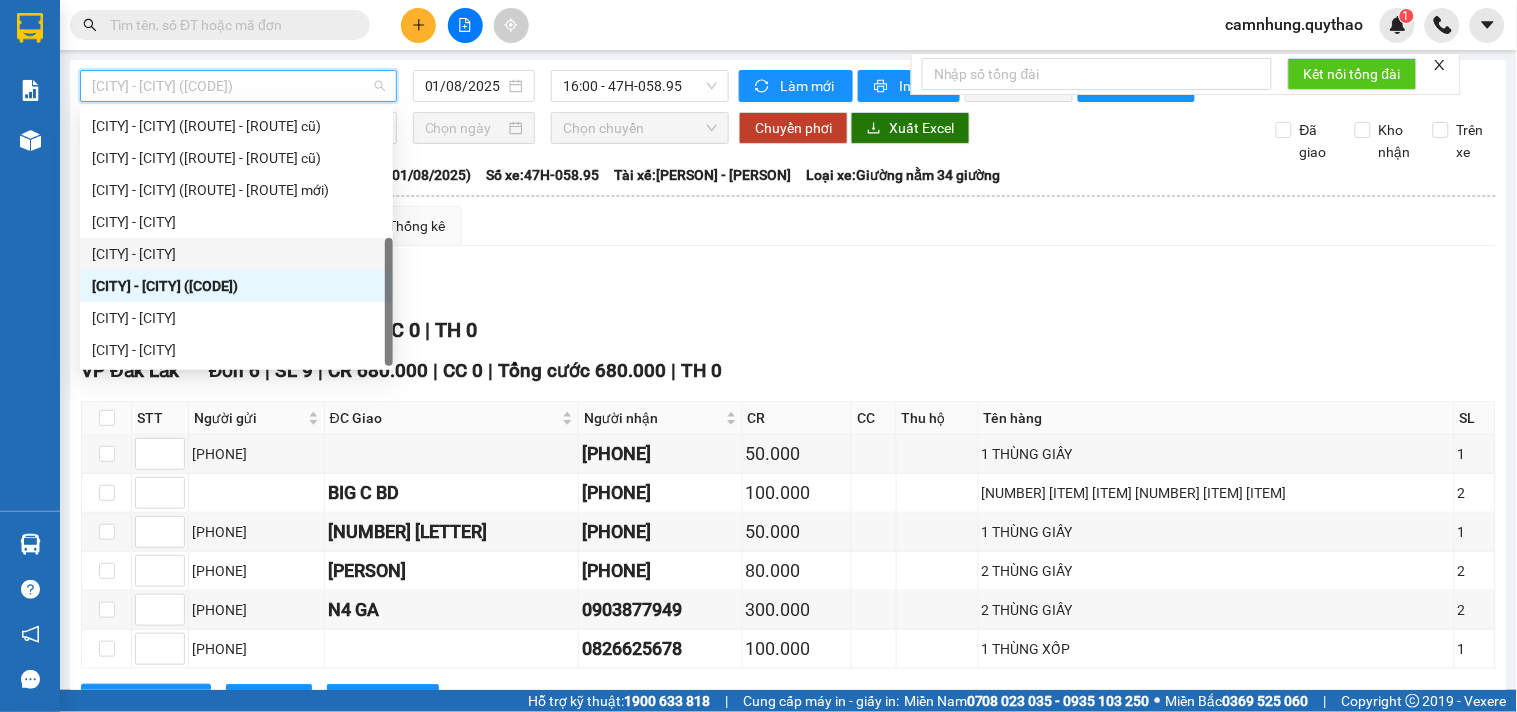 click on "[CITY] - [CITY]" at bounding box center [236, 254] 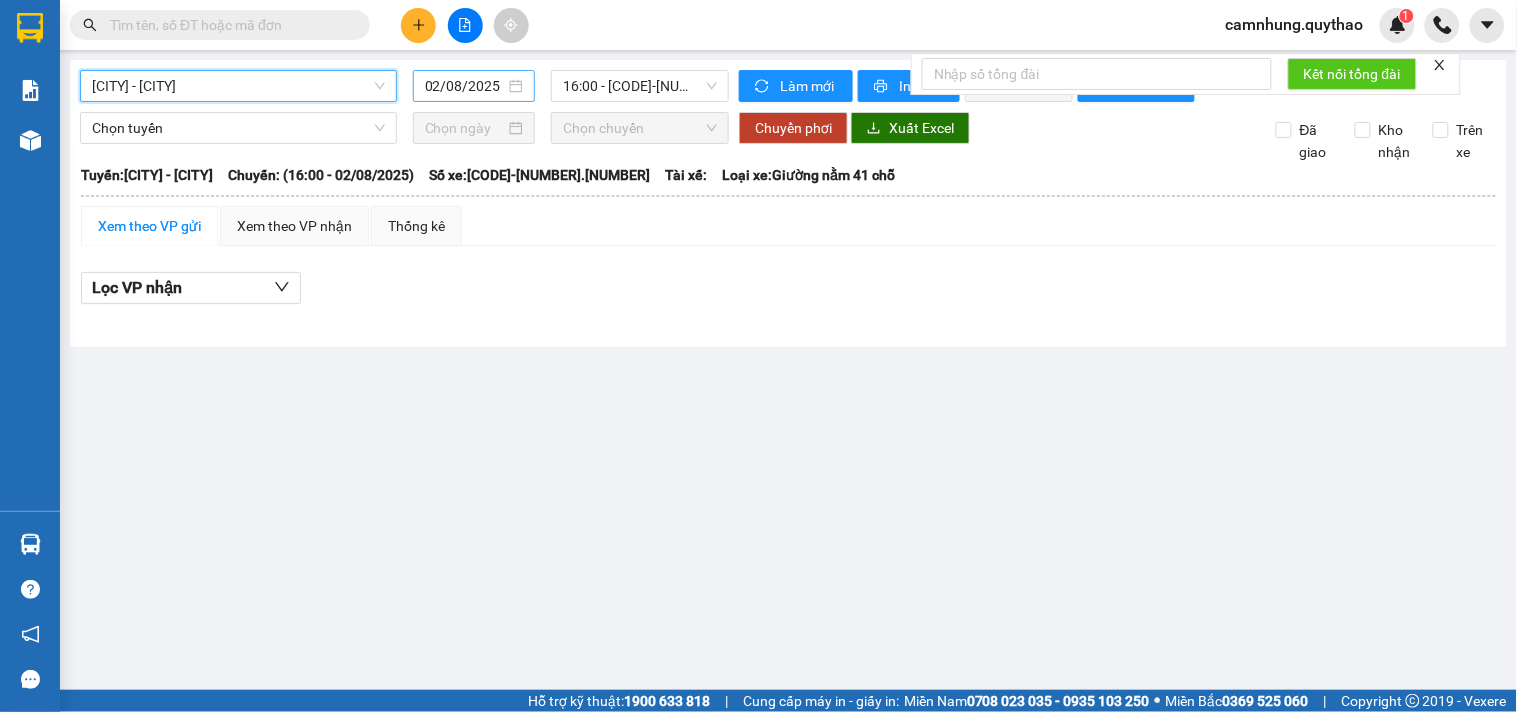 click on "02/08/2025" at bounding box center [465, 86] 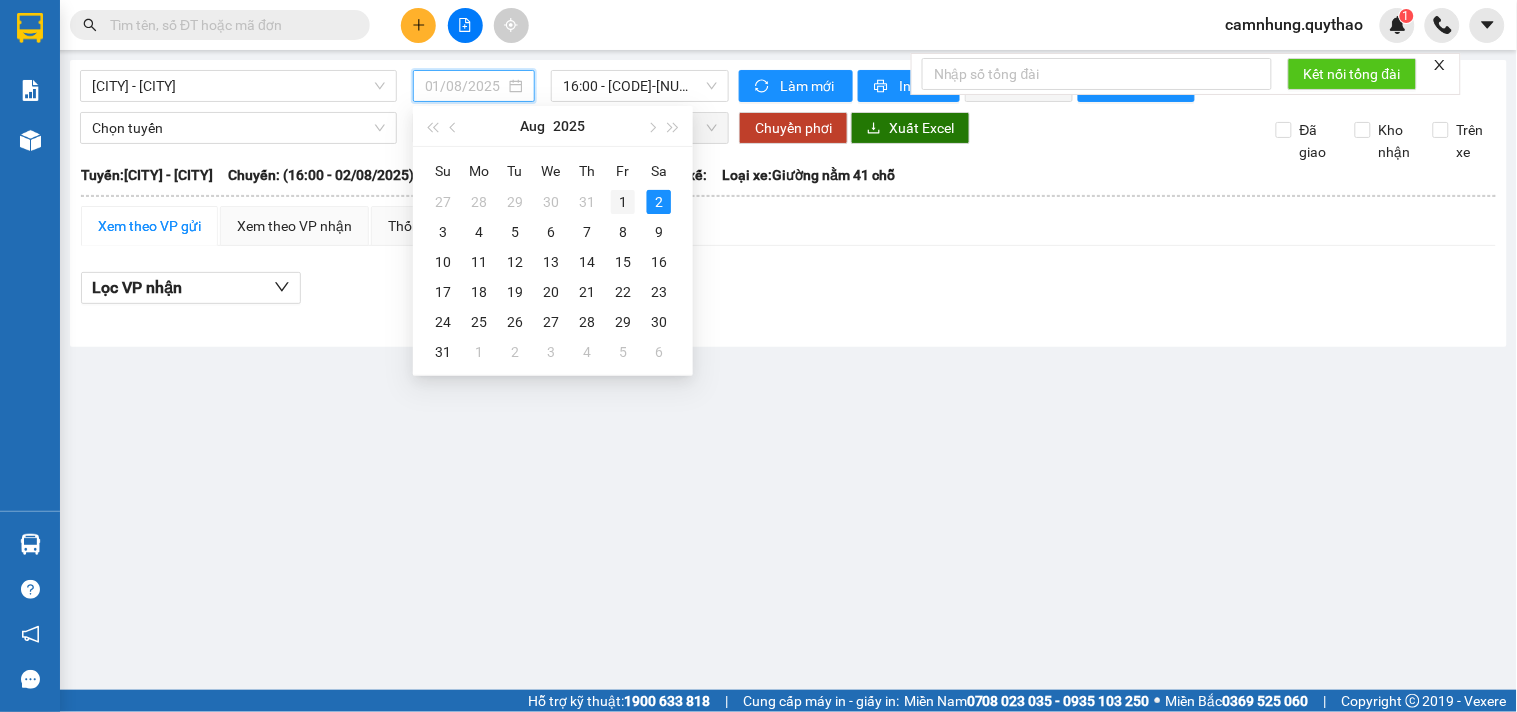 click on "1" at bounding box center (623, 202) 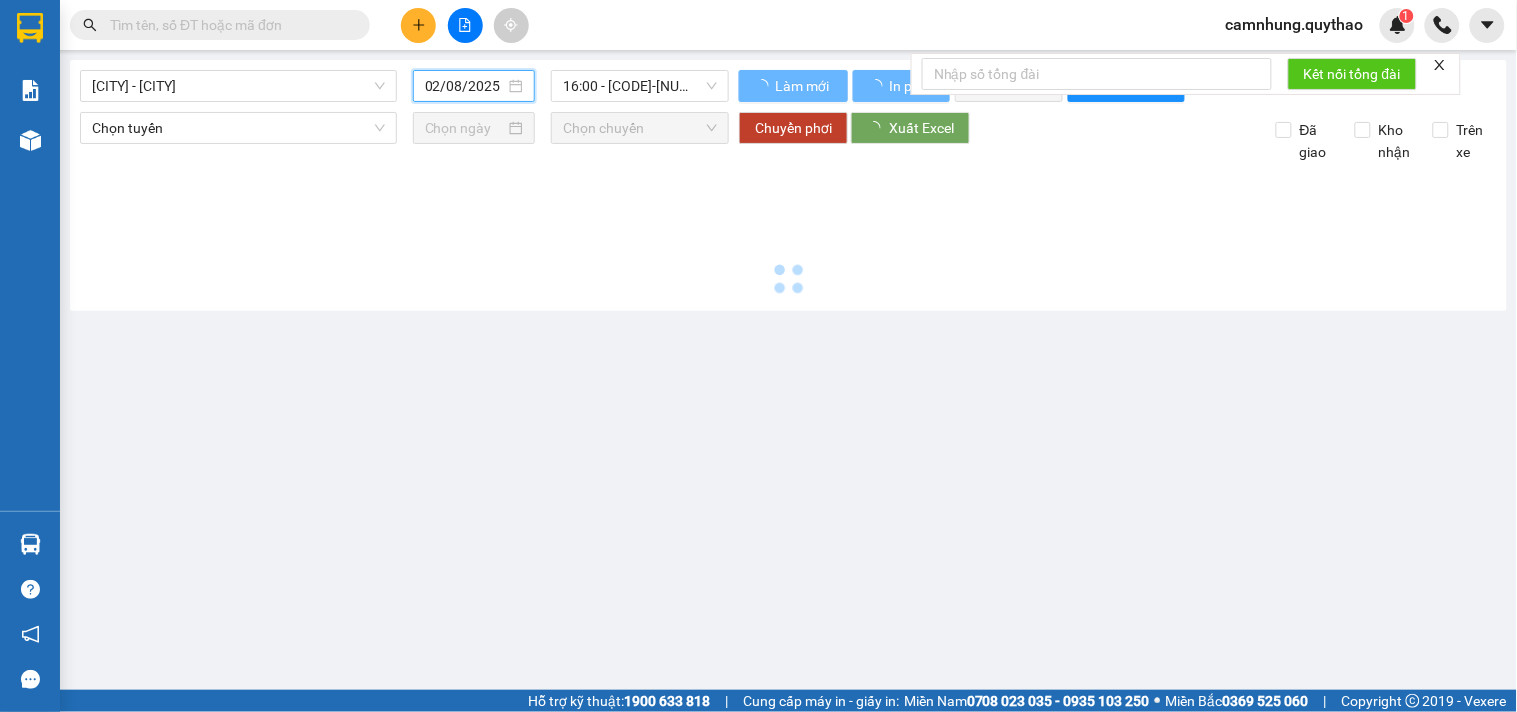 type on "01/08/2025" 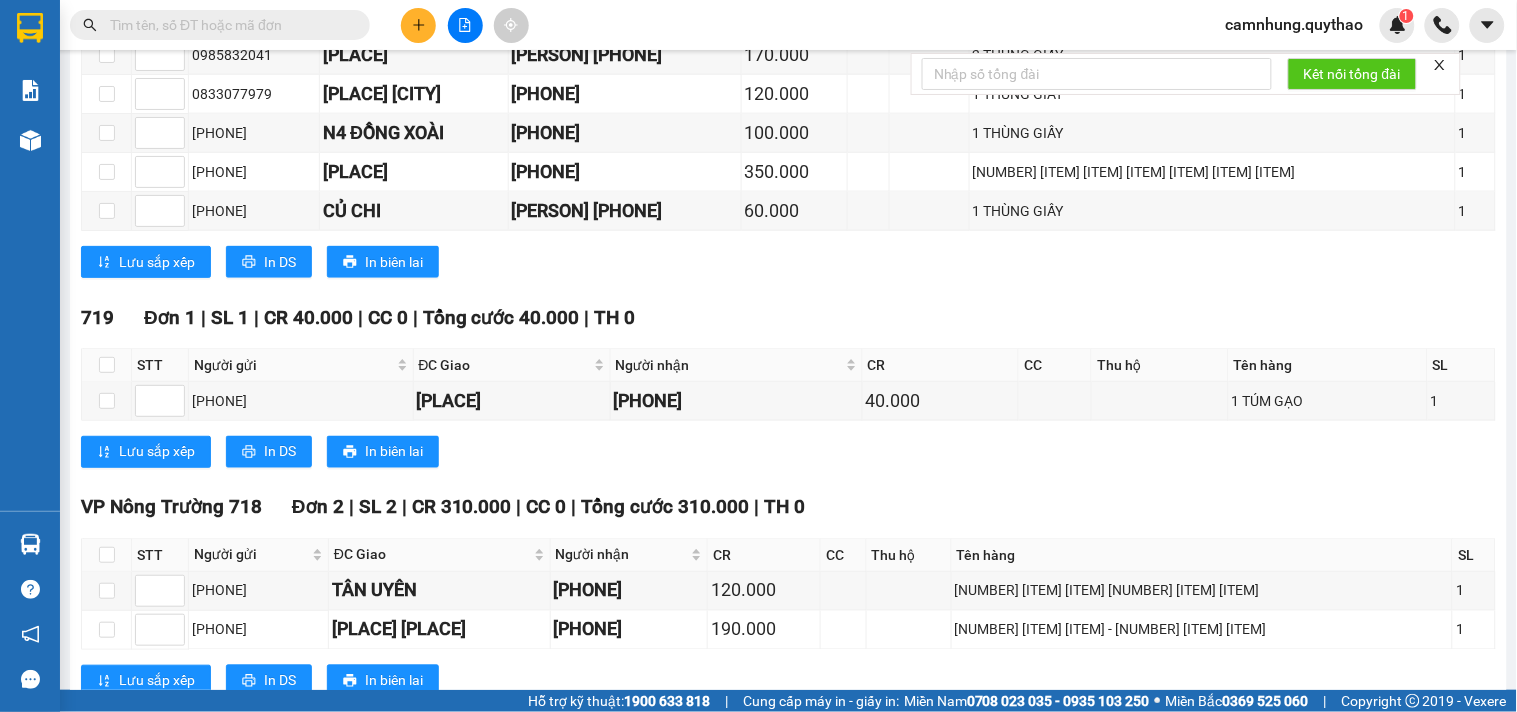 scroll, scrollTop: 830, scrollLeft: 0, axis: vertical 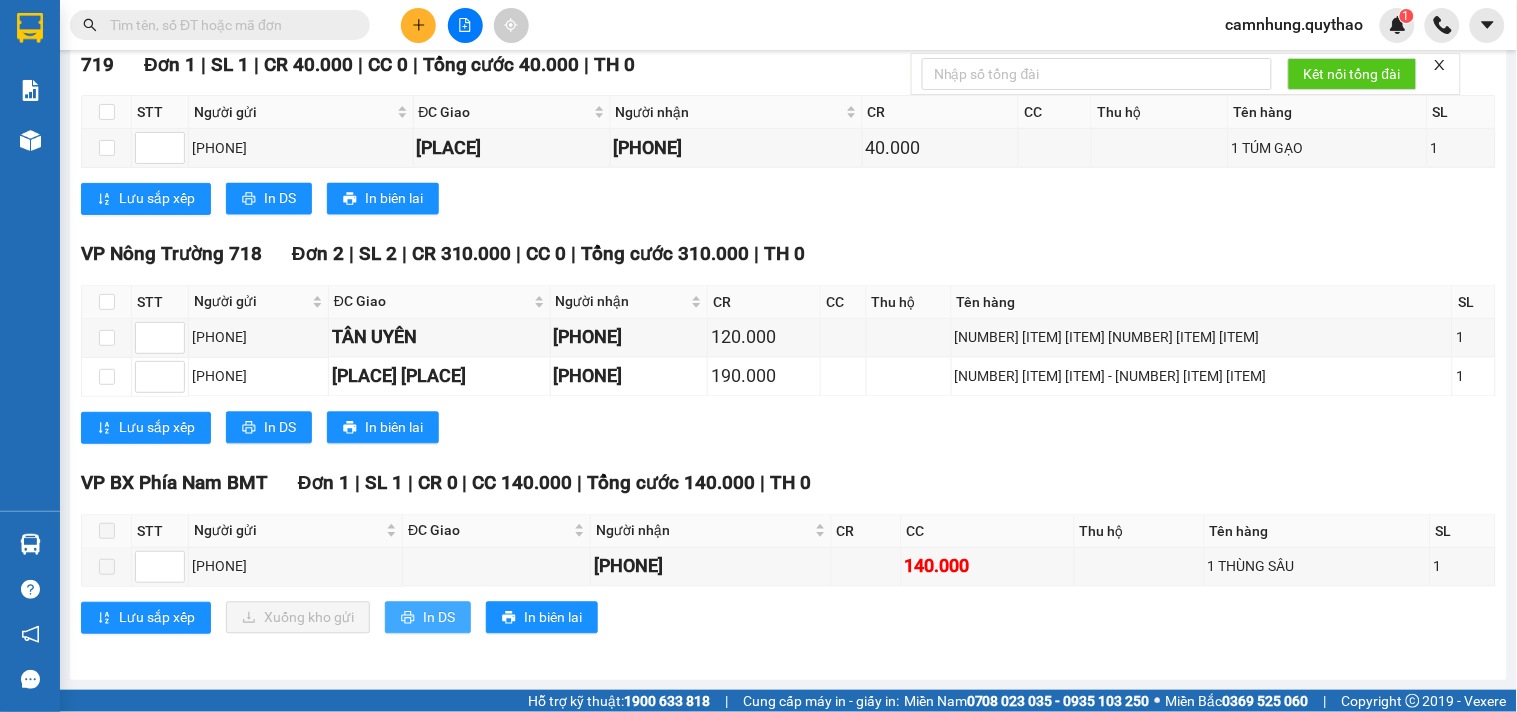click on "In DS" at bounding box center [428, 618] 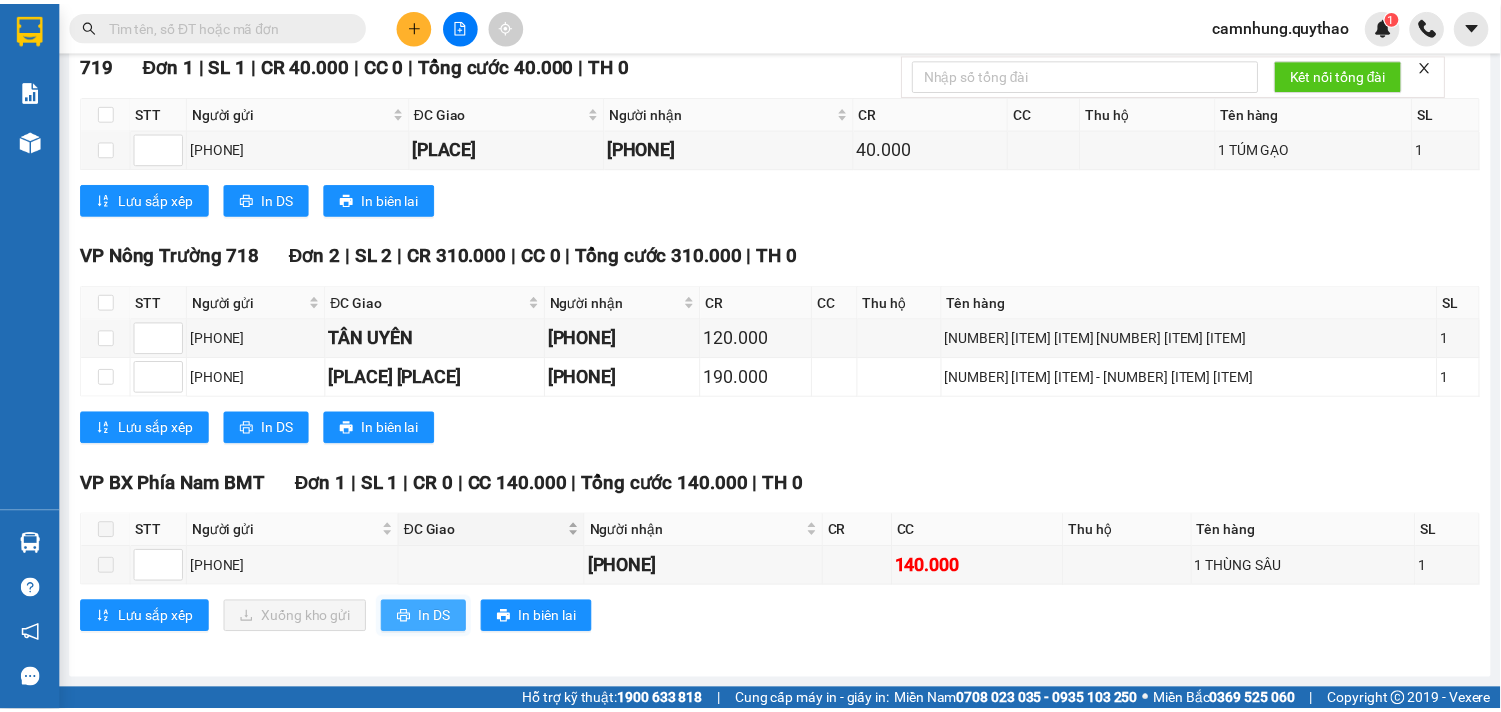 scroll, scrollTop: 0, scrollLeft: 0, axis: both 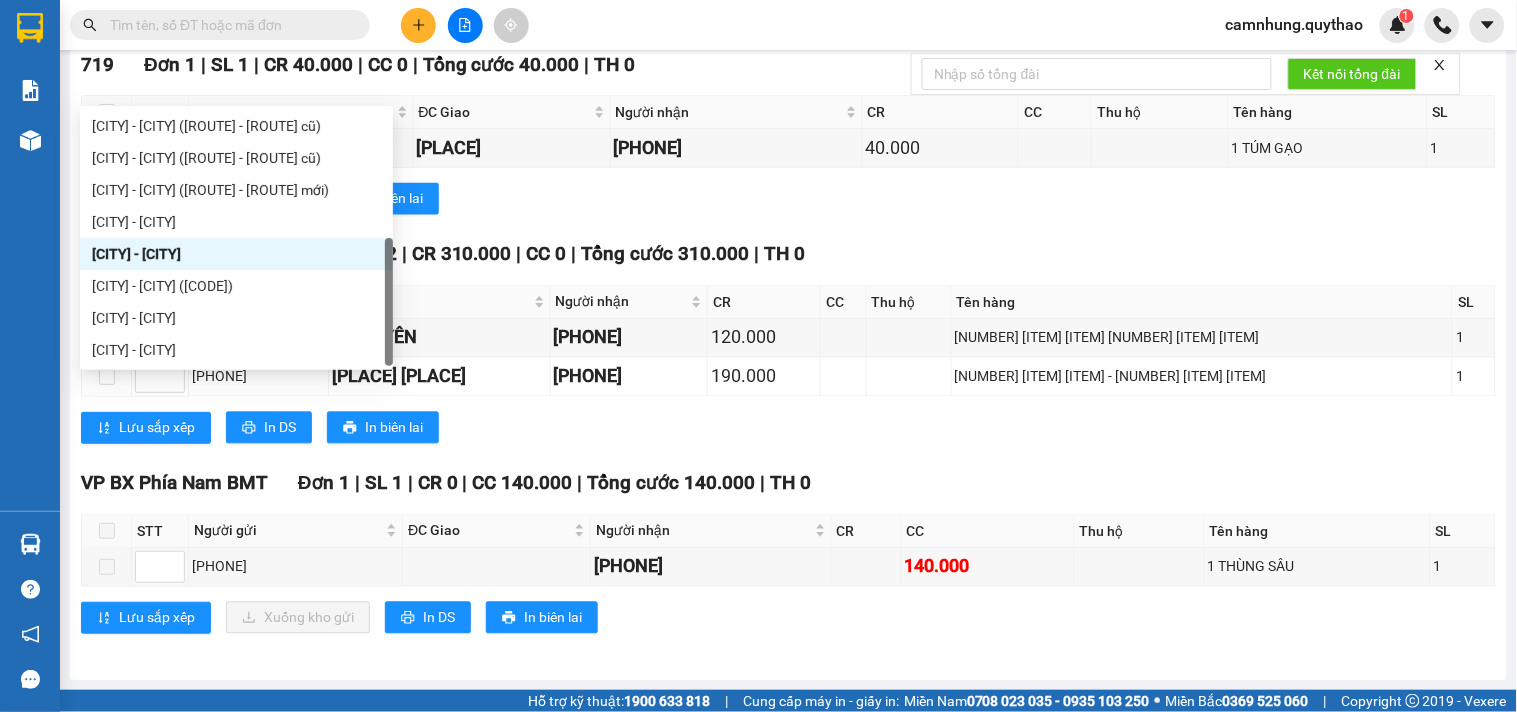 click on "[CITY] - [CITY]" at bounding box center [238, -722] 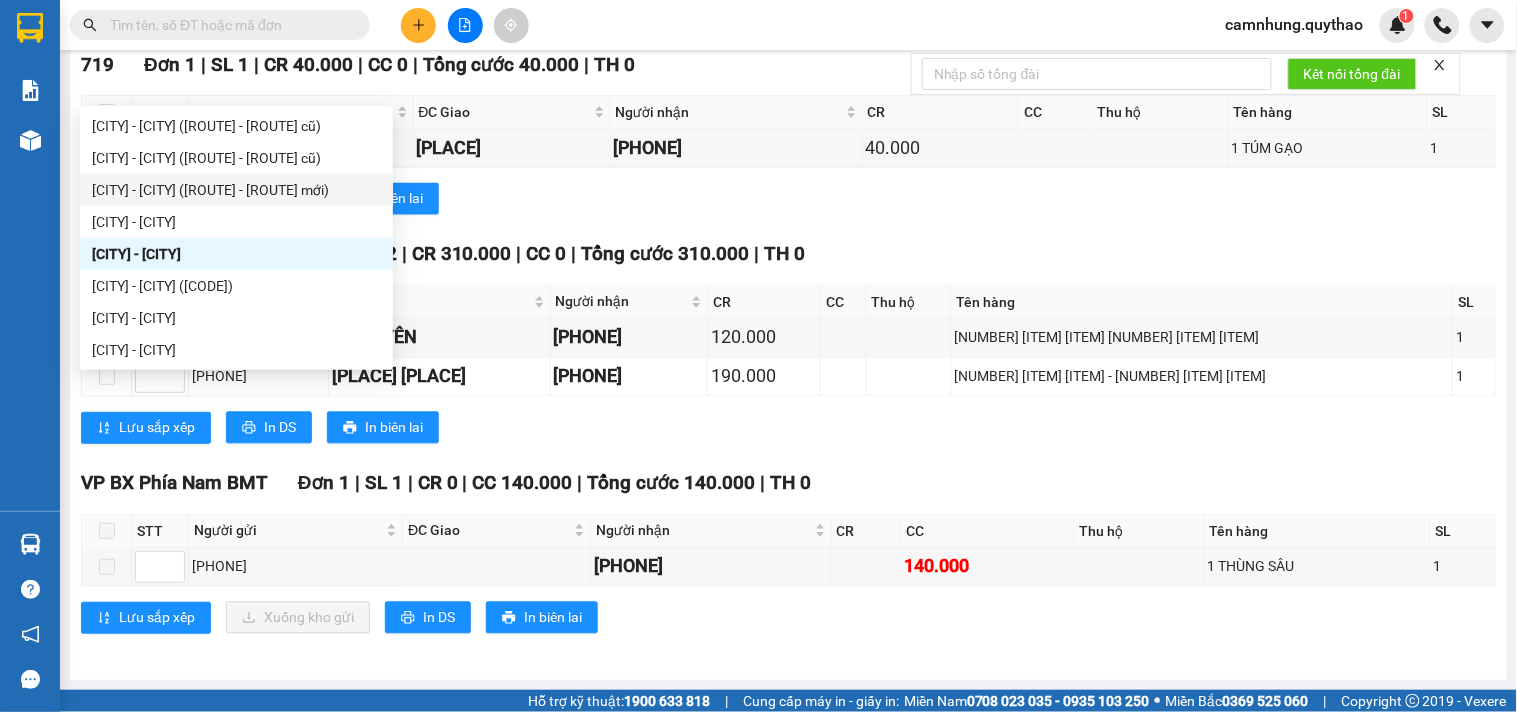 click on "[CITY] - [CITY] ([ROUTE] - [ROUTE] mới)" at bounding box center (236, 190) 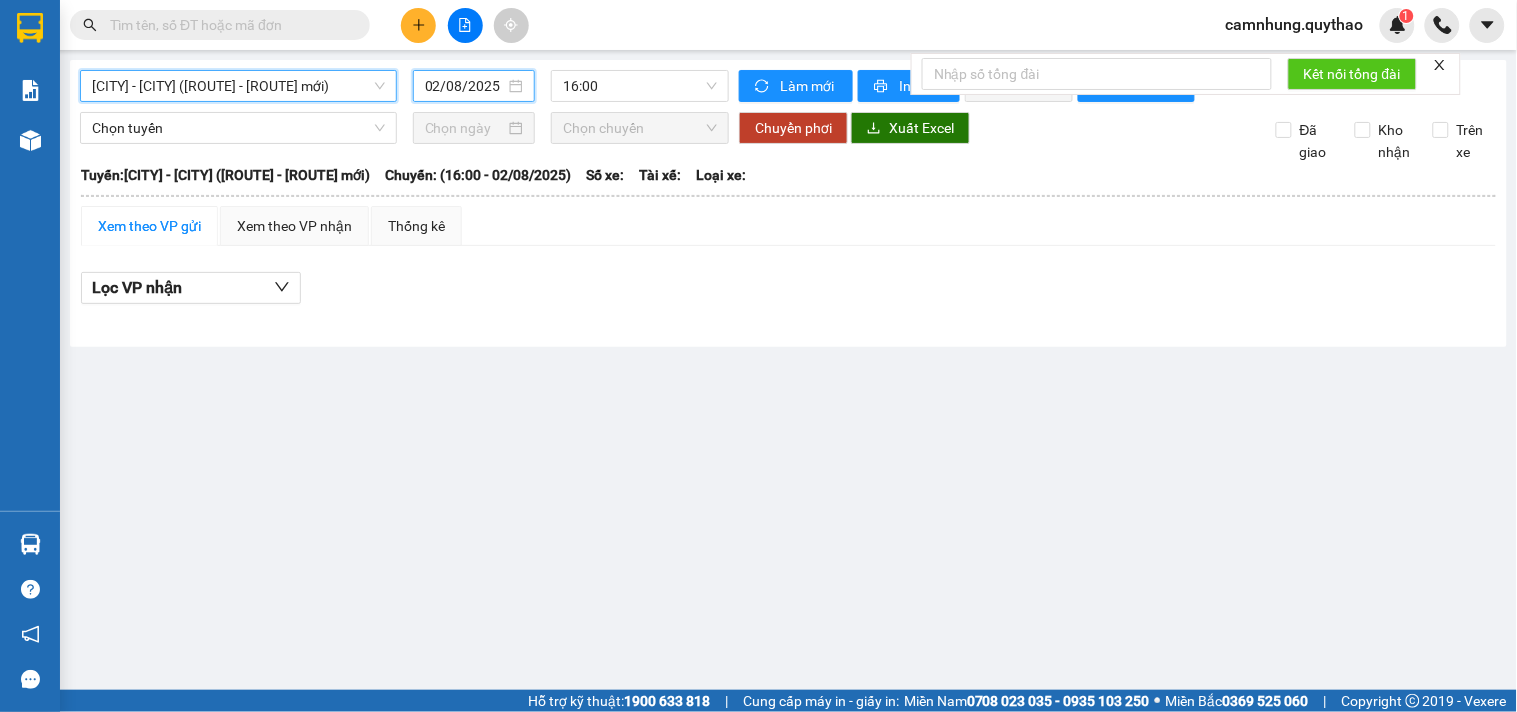 click on "02/08/2025" at bounding box center (465, 86) 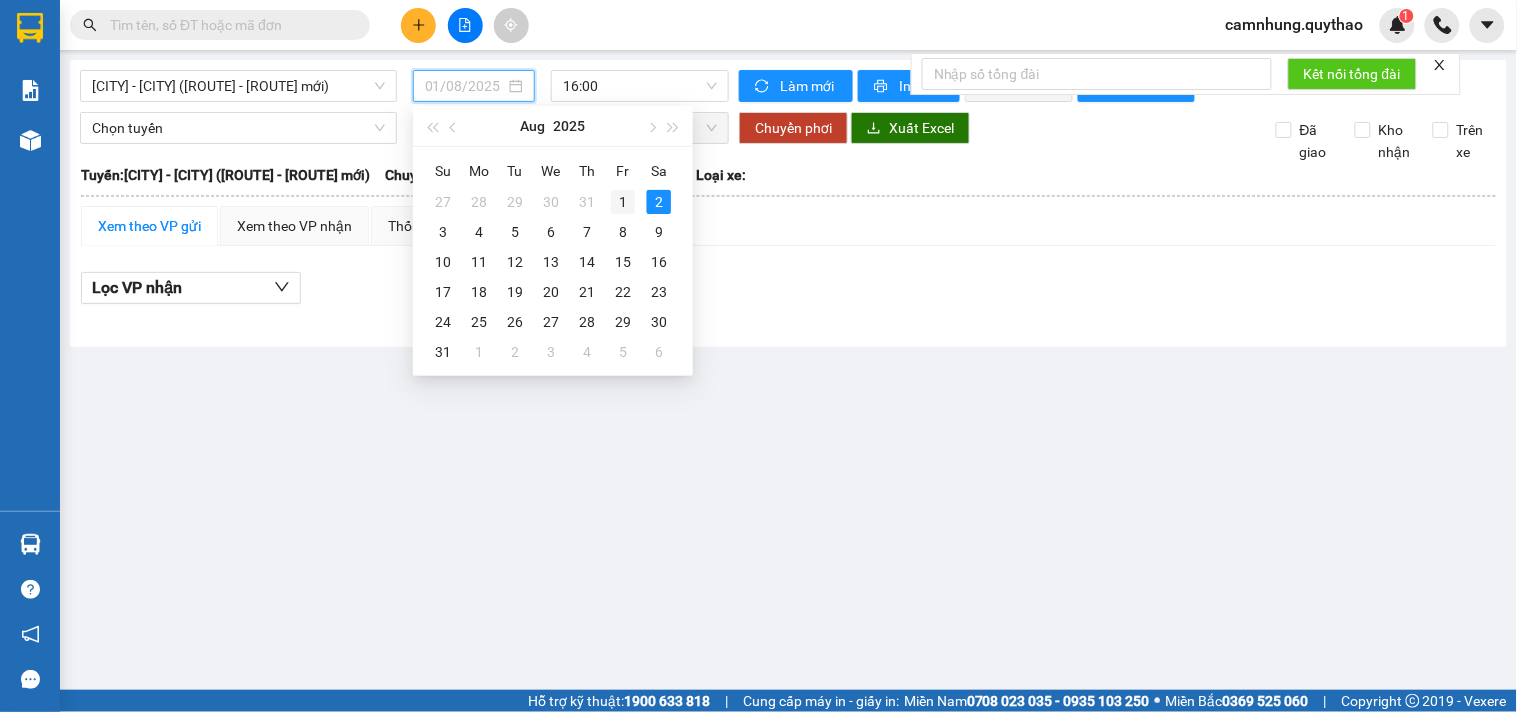 click on "1" at bounding box center (623, 202) 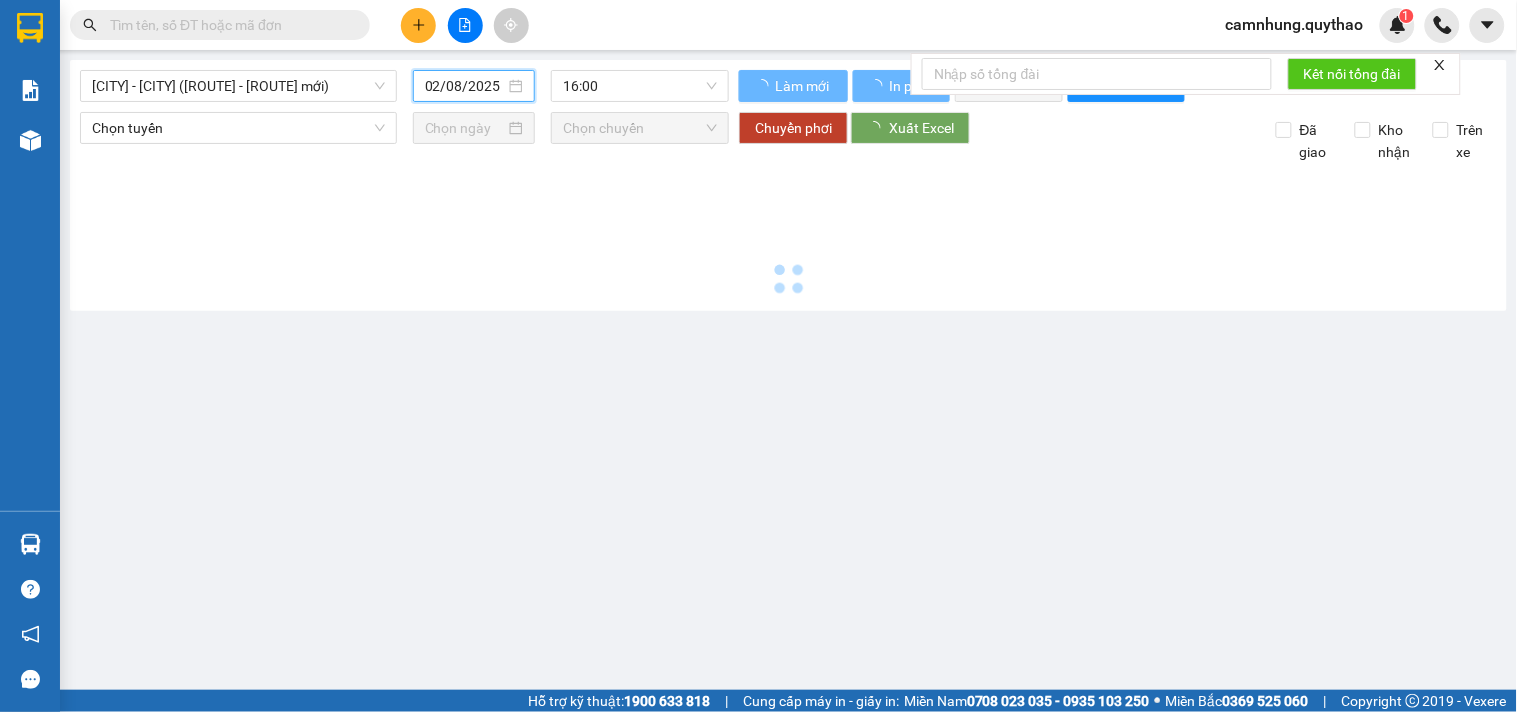 type on "01/08/2025" 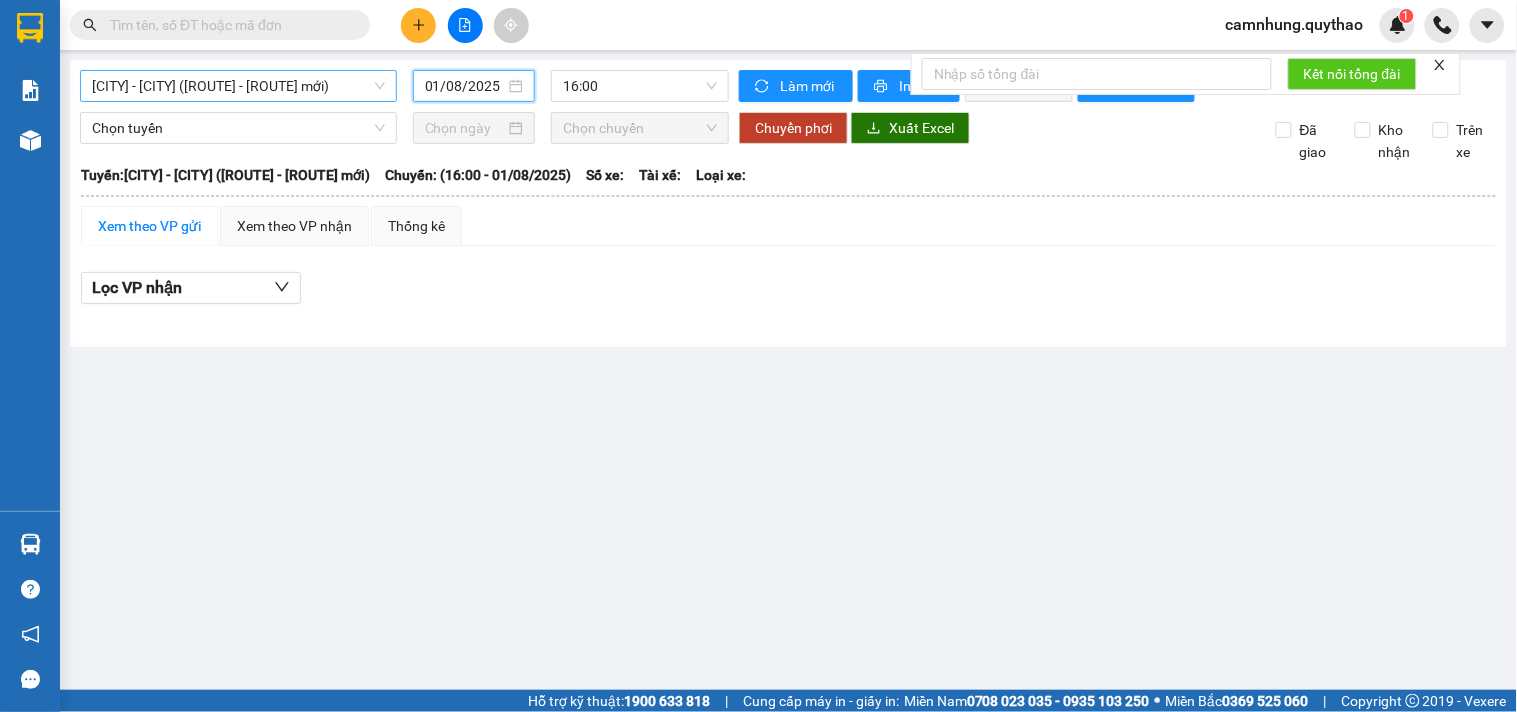 click on "[CITY] - [CITY] ([ROUTE] - [ROUTE] mới)" at bounding box center (238, 86) 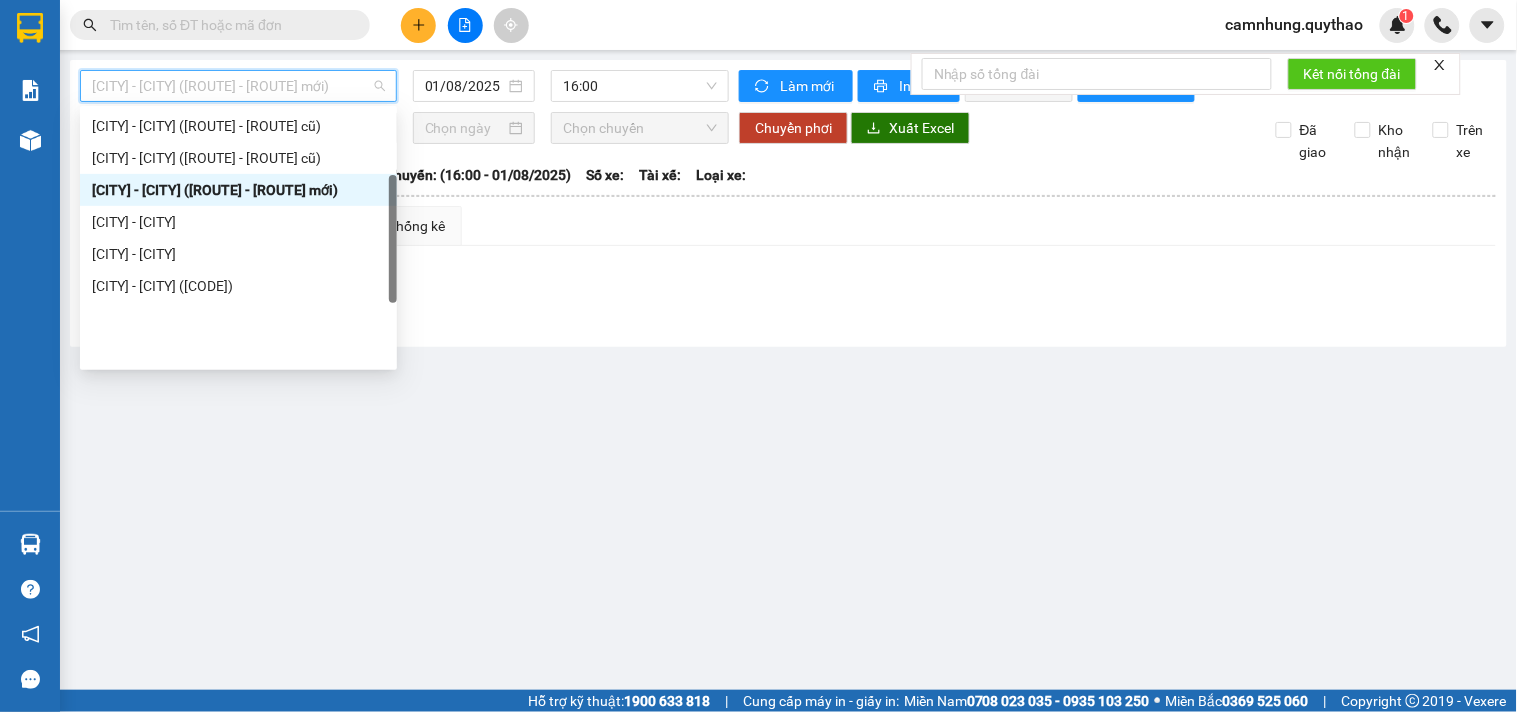 click on "Sông Hinh - Long An" at bounding box center [238, 94] 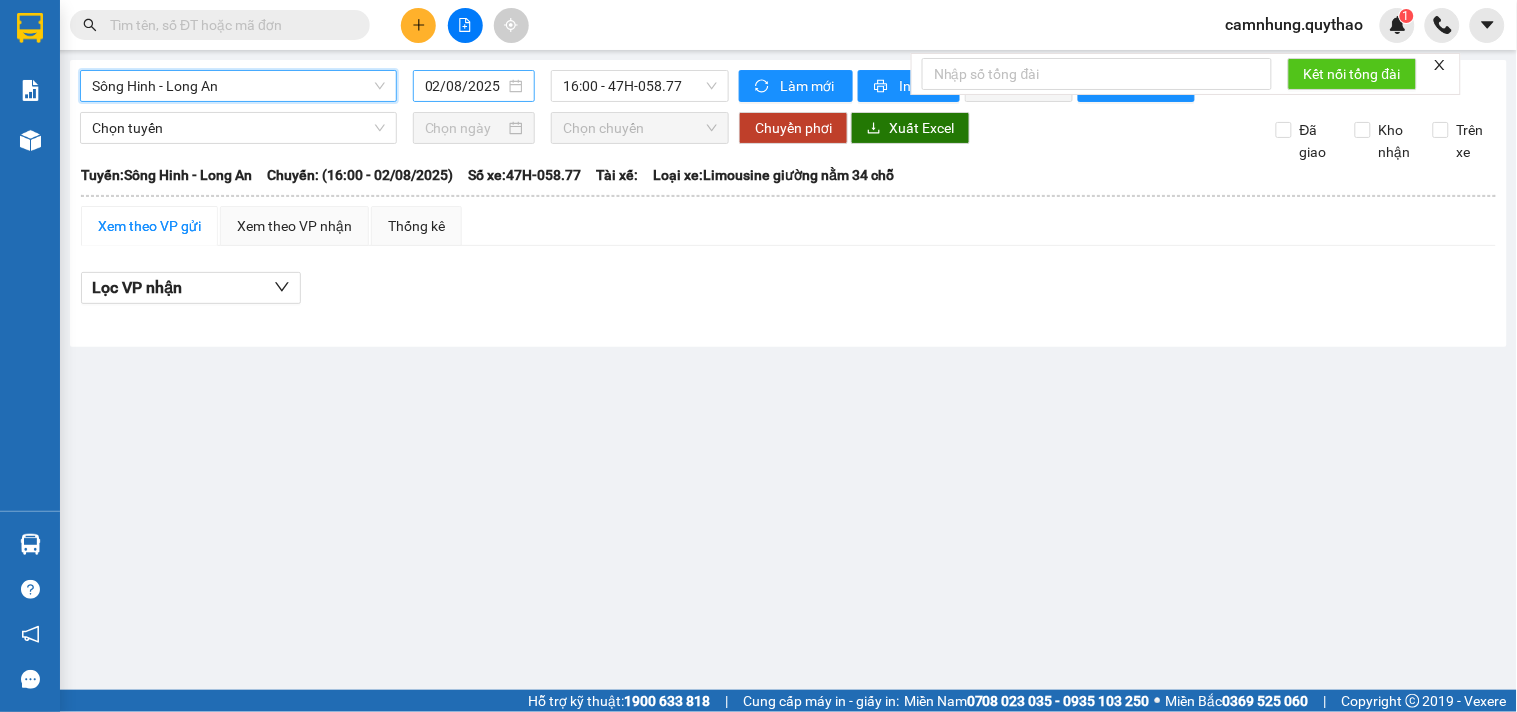 click on "02/08/2025" at bounding box center (465, 86) 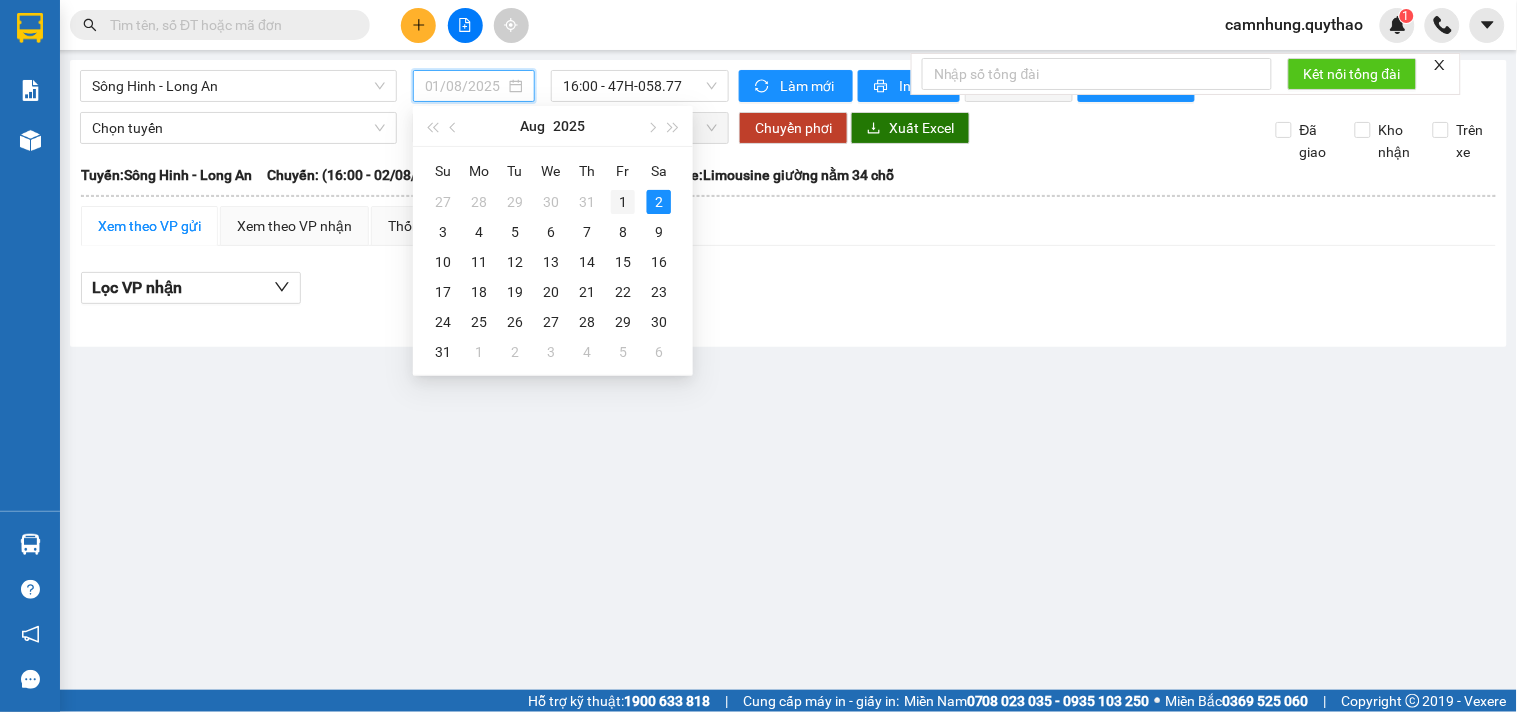 click on "1" at bounding box center [623, 202] 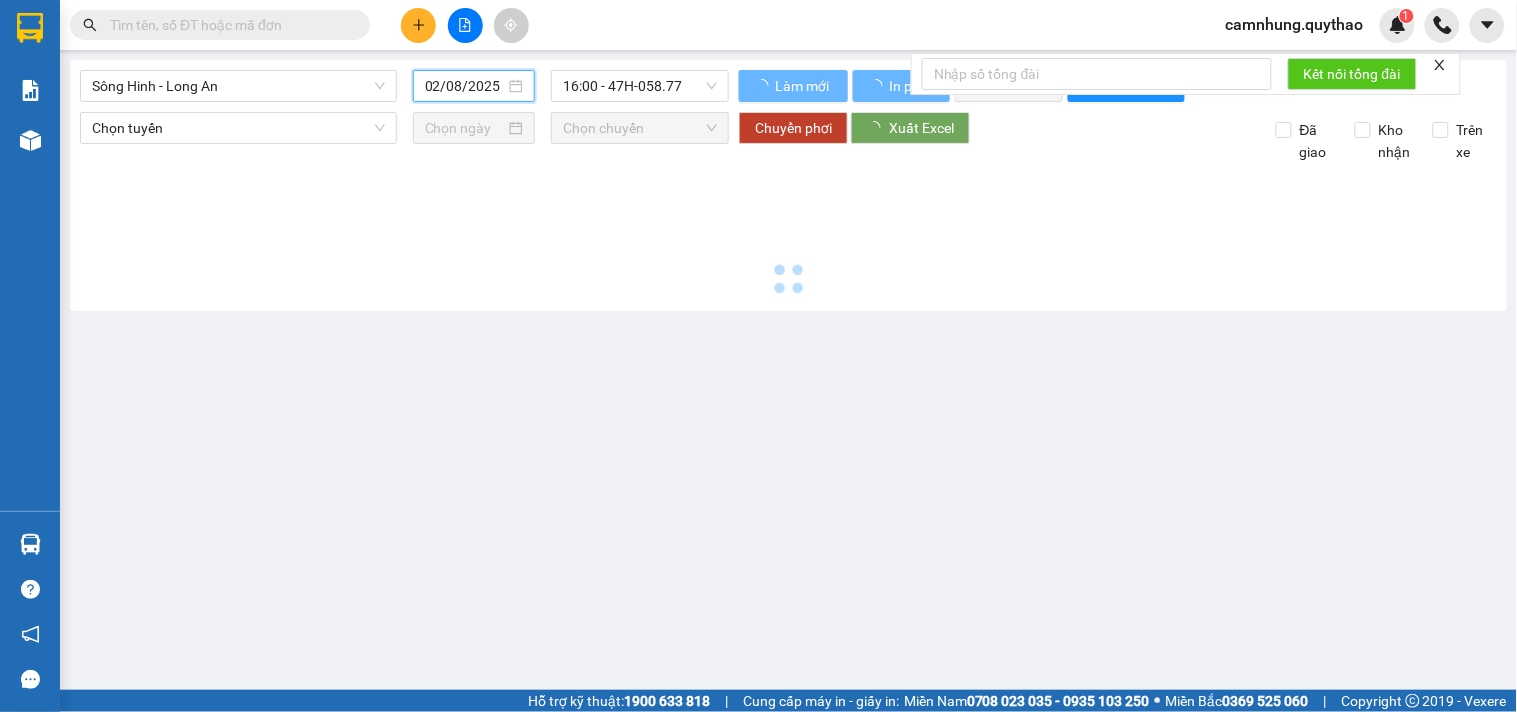 type on "01/08/2025" 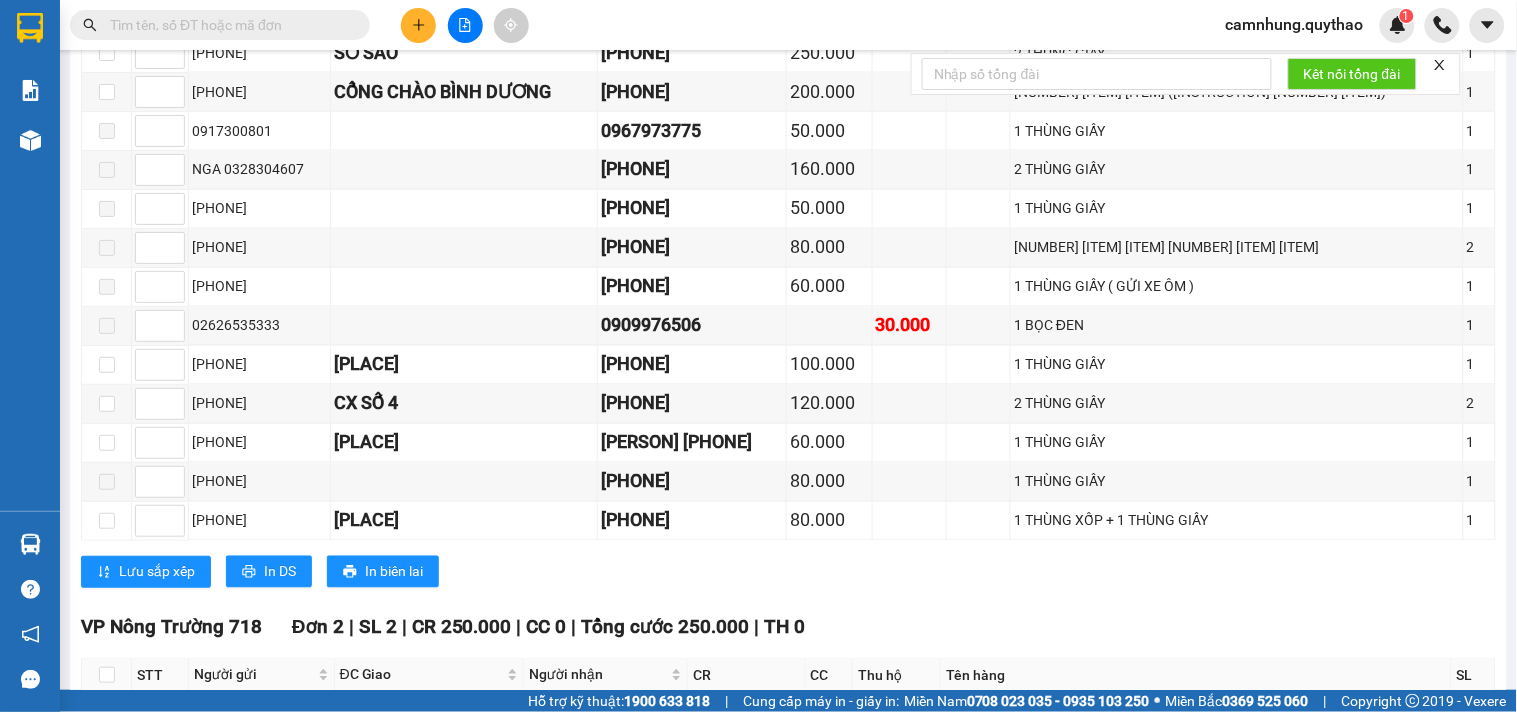 click 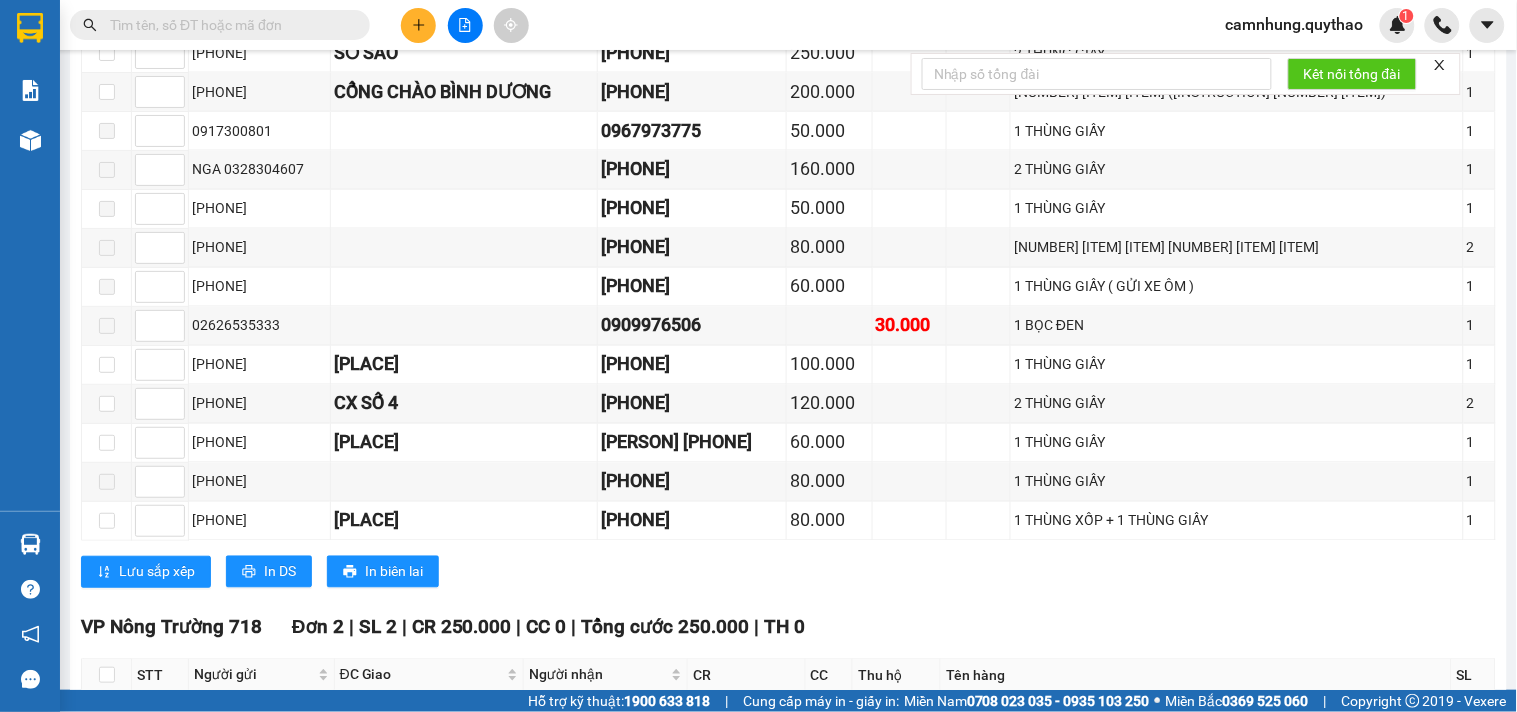 click on "1 THÙNG SÂU" at bounding box center [1203, 1515] 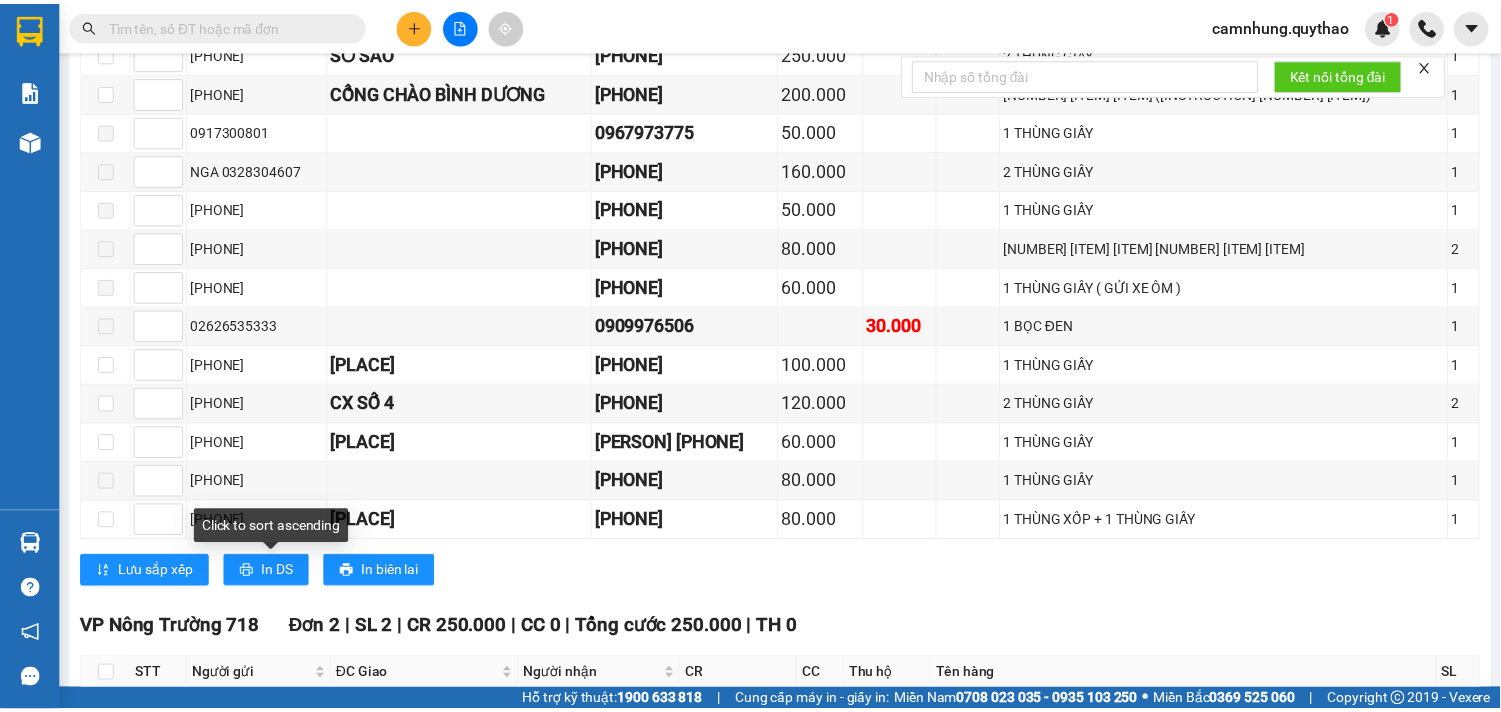 scroll, scrollTop: 441, scrollLeft: 0, axis: vertical 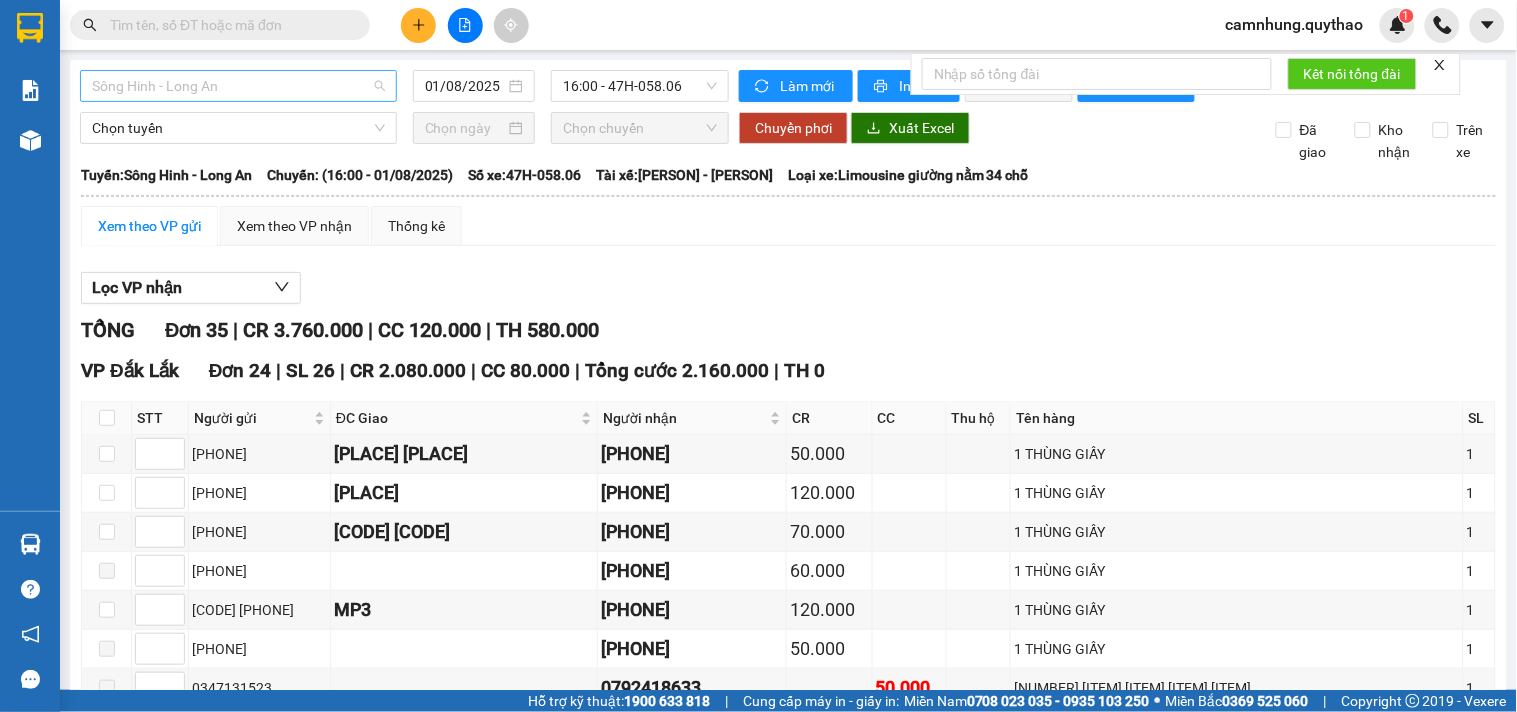 click on "Sông Hinh - Long An" at bounding box center [238, 86] 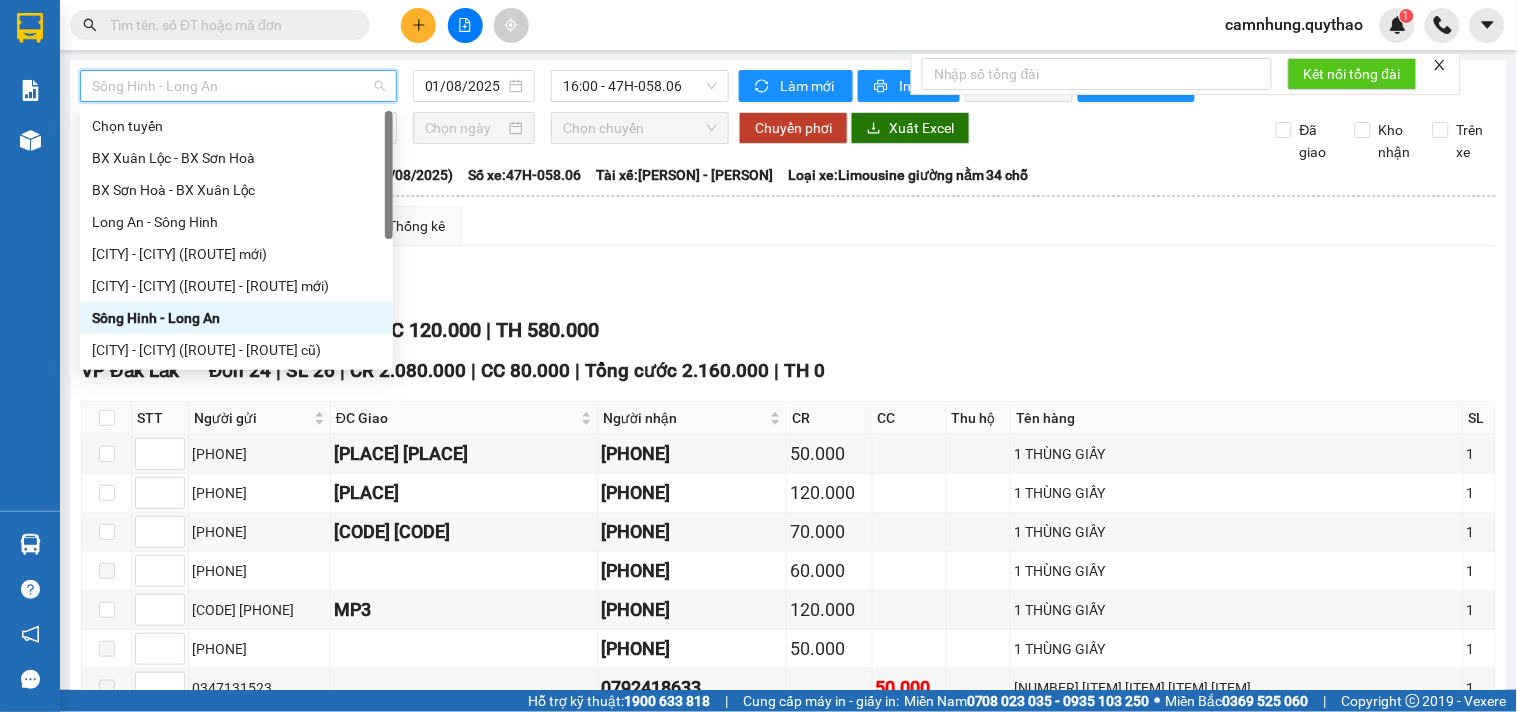 scroll, scrollTop: 2, scrollLeft: 0, axis: vertical 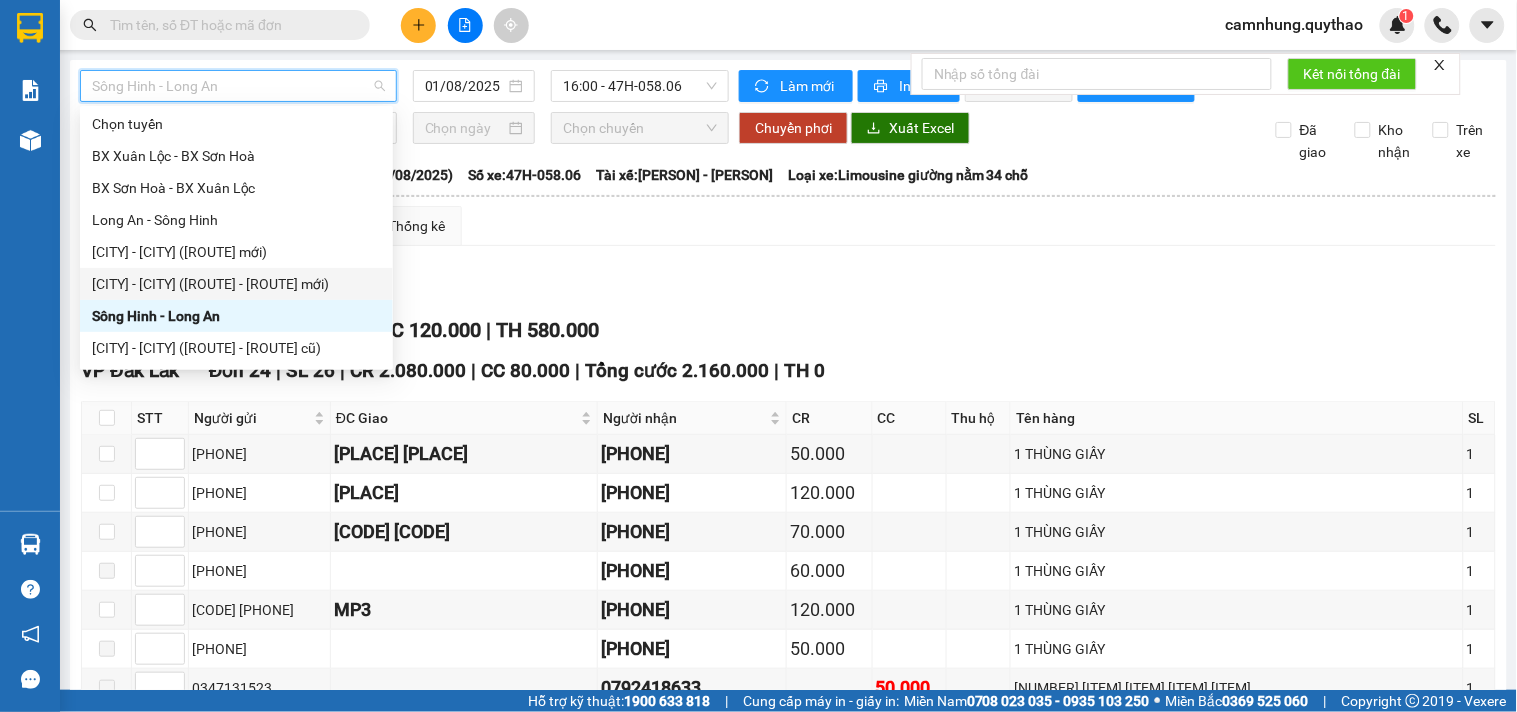 click on "[CITY] - [CITY] ([ROUTE] - [ROUTE] mới)" at bounding box center (236, 284) 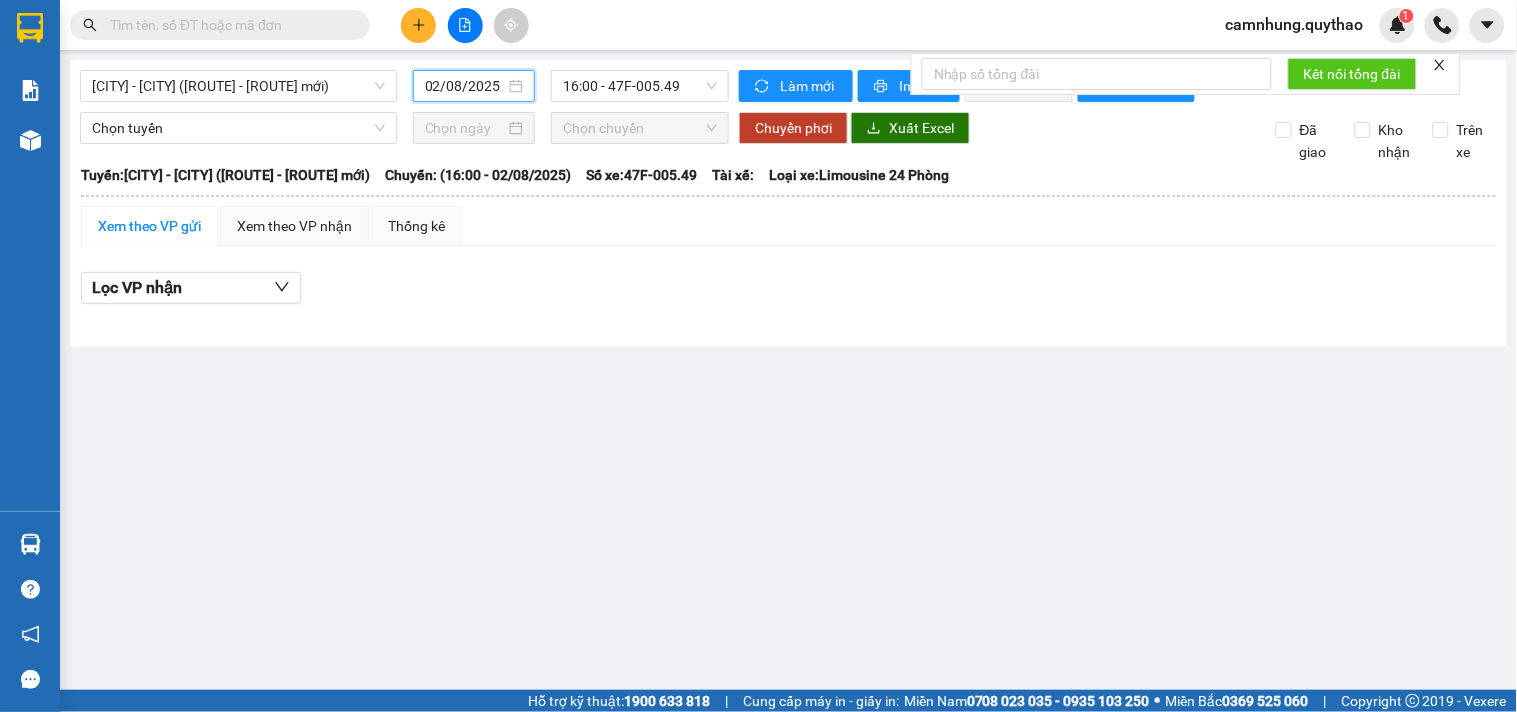 click on "02/08/2025" at bounding box center [465, 86] 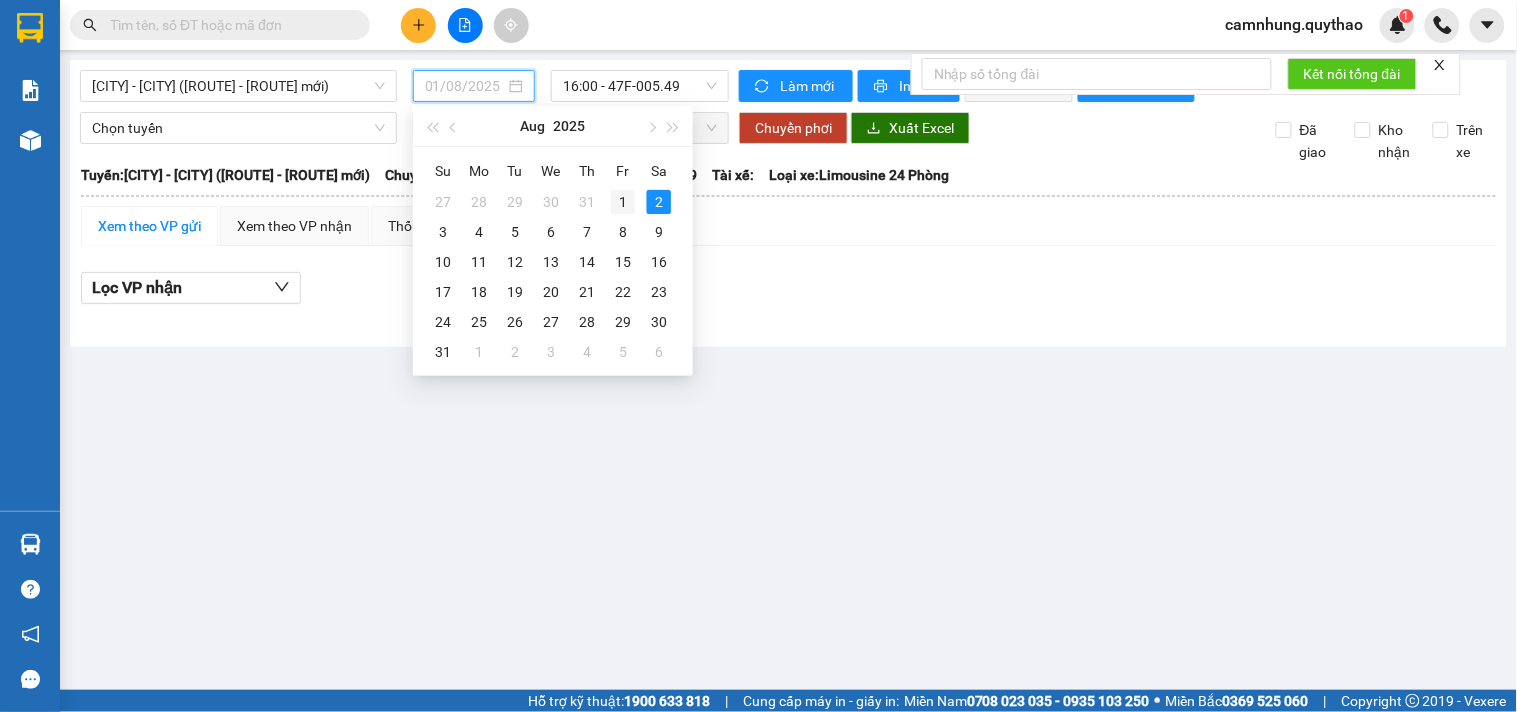 click on "1" at bounding box center [623, 202] 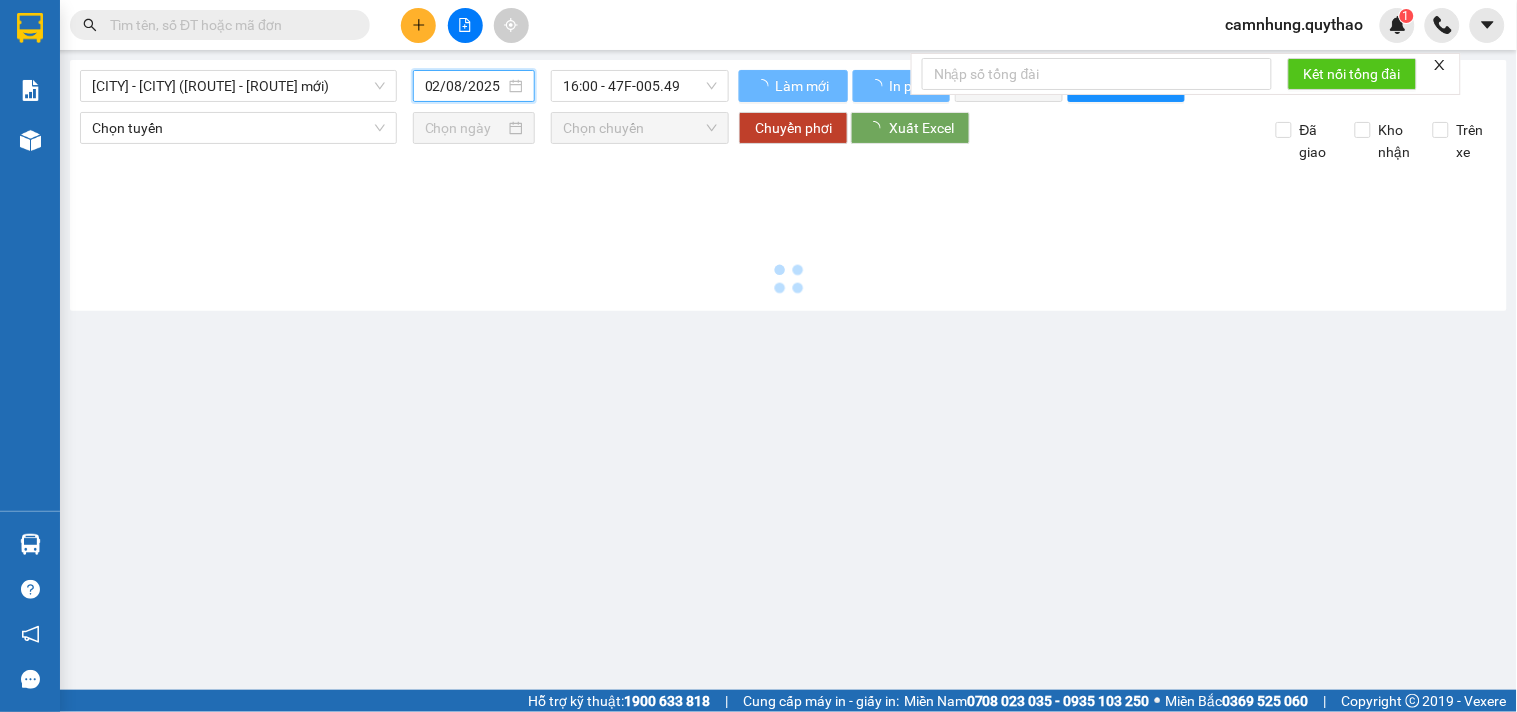 type on "01/08/2025" 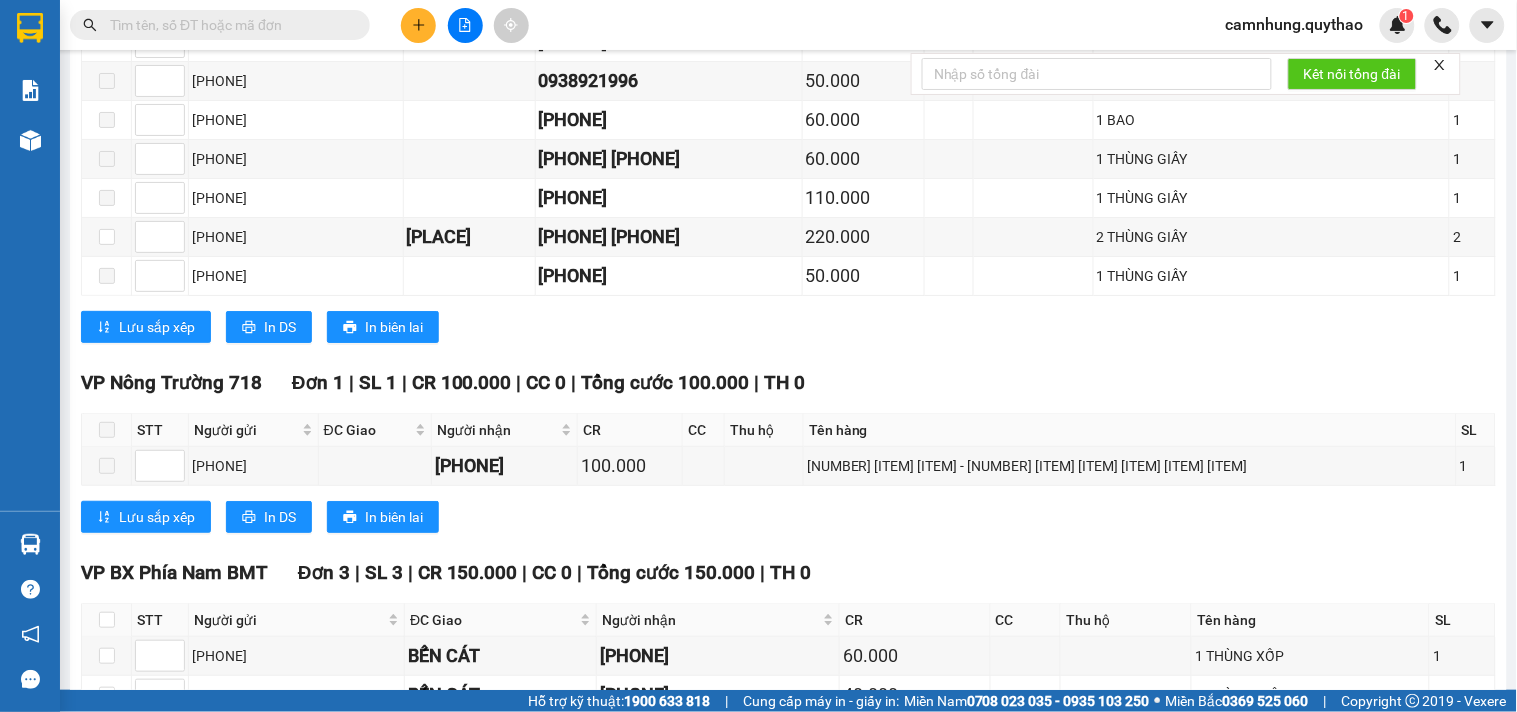 scroll, scrollTop: 2166, scrollLeft: 0, axis: vertical 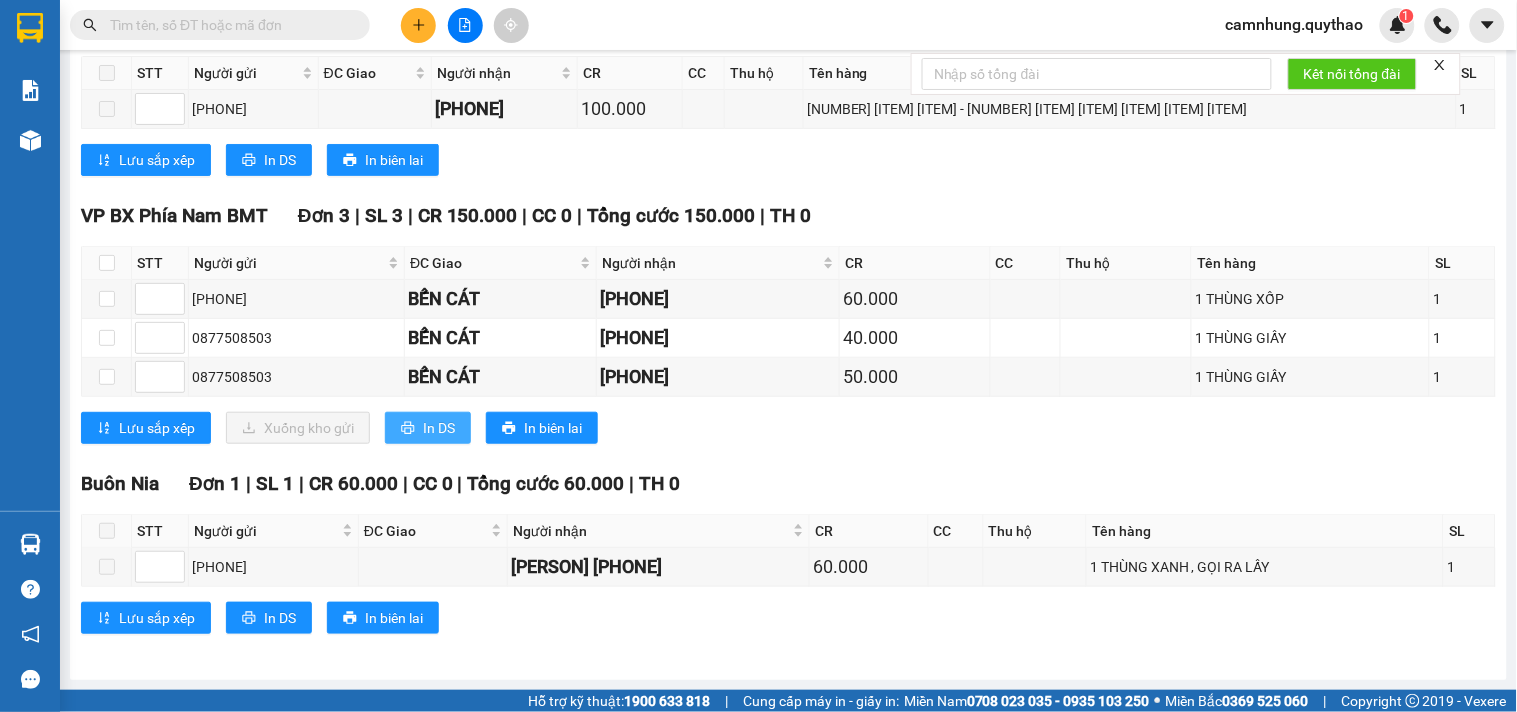 click on "In DS" at bounding box center (428, 428) 